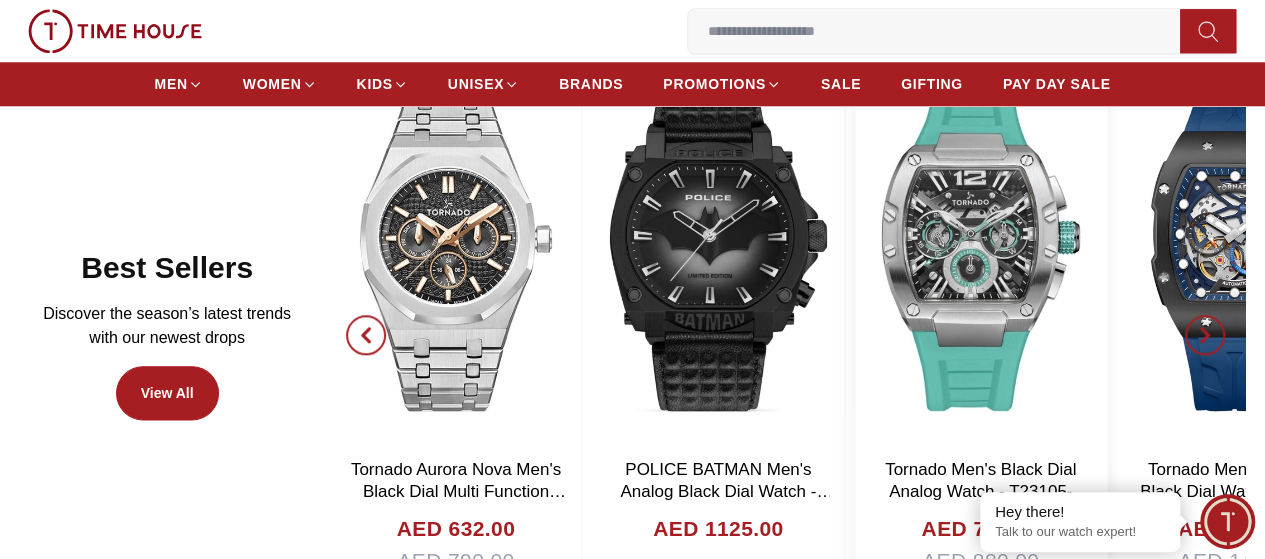 scroll, scrollTop: 900, scrollLeft: 0, axis: vertical 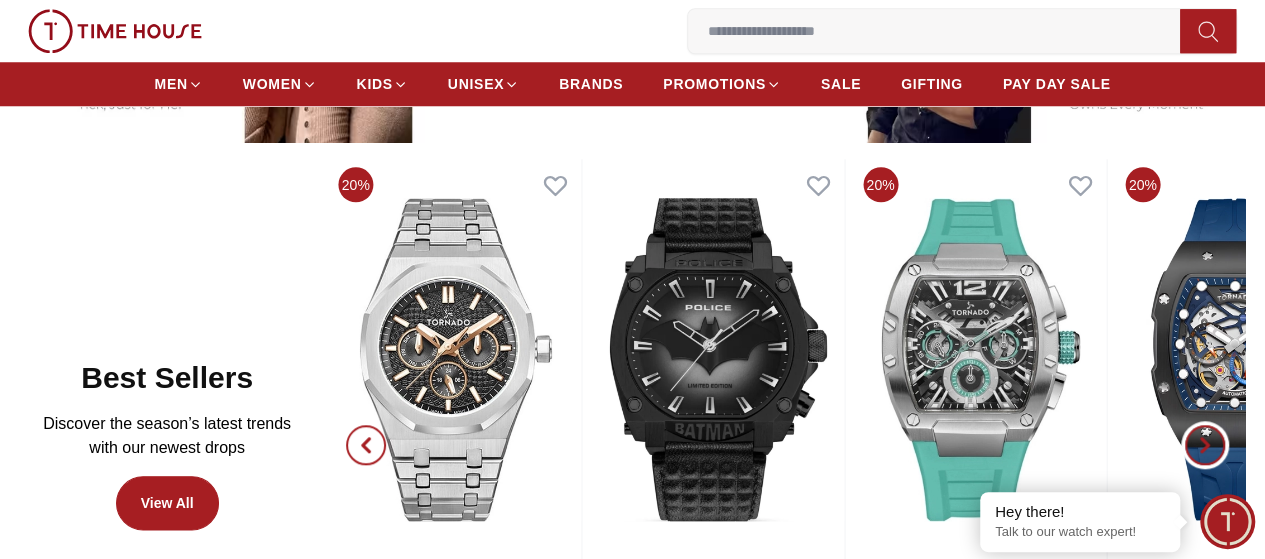 click 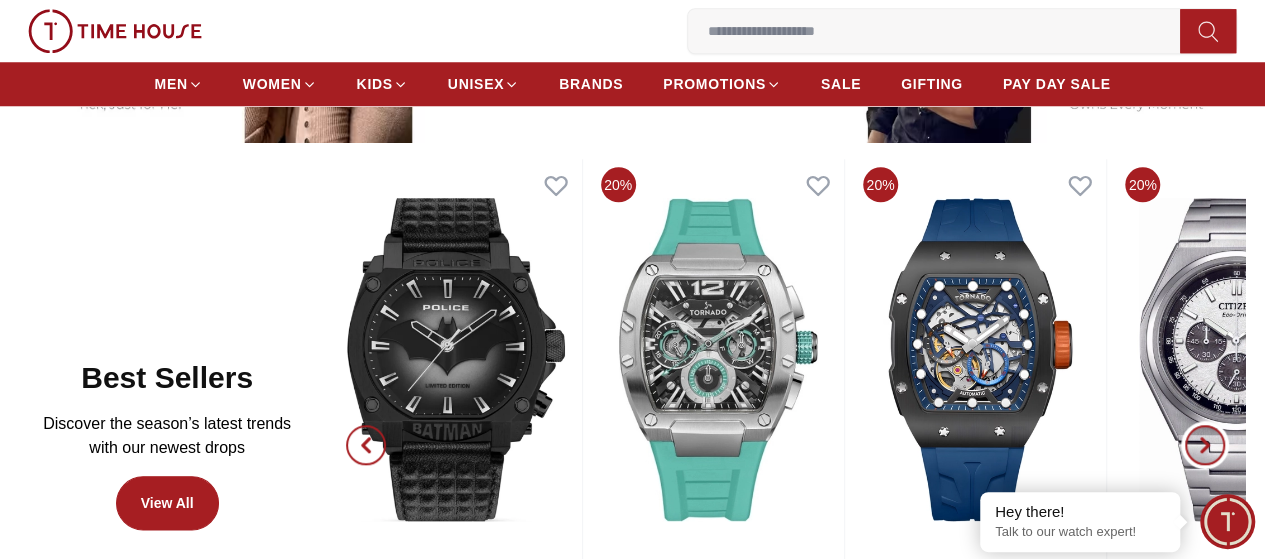 click 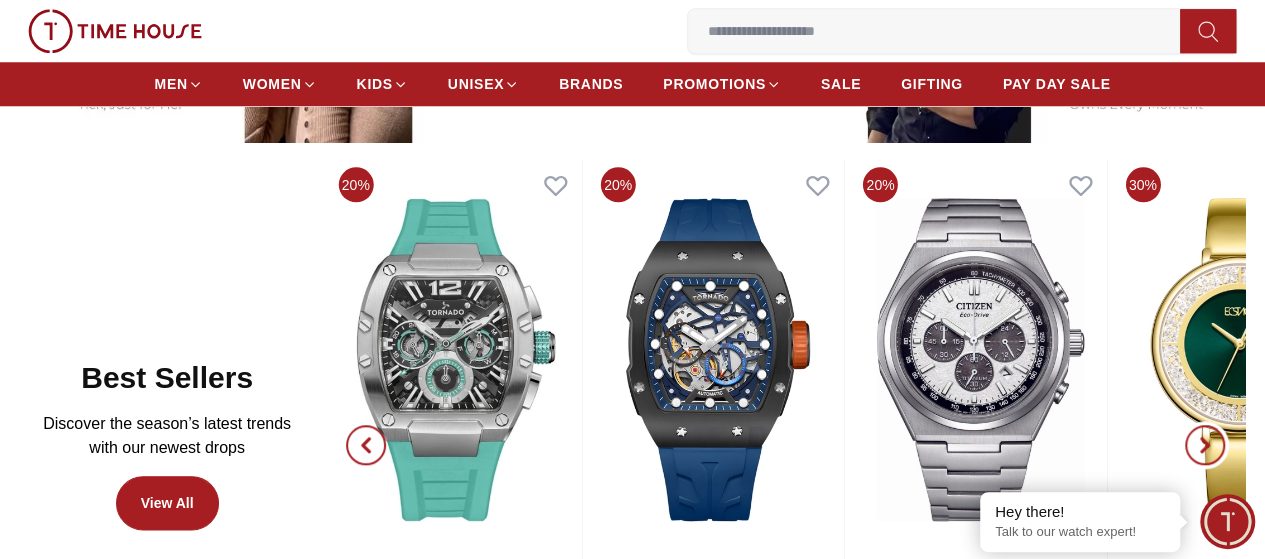 click 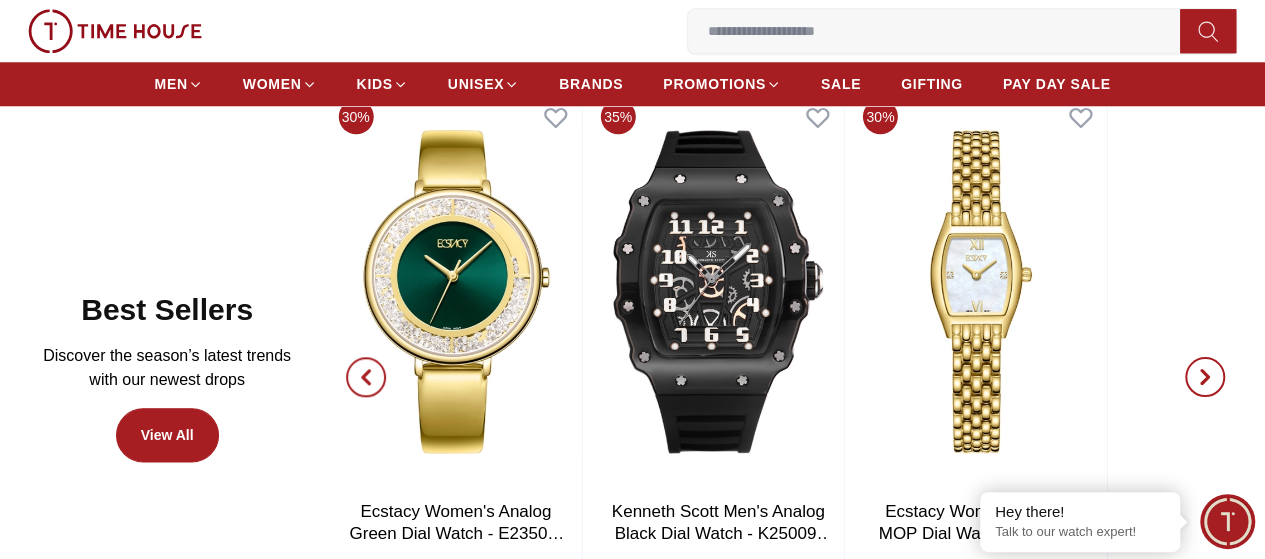 scroll, scrollTop: 1000, scrollLeft: 0, axis: vertical 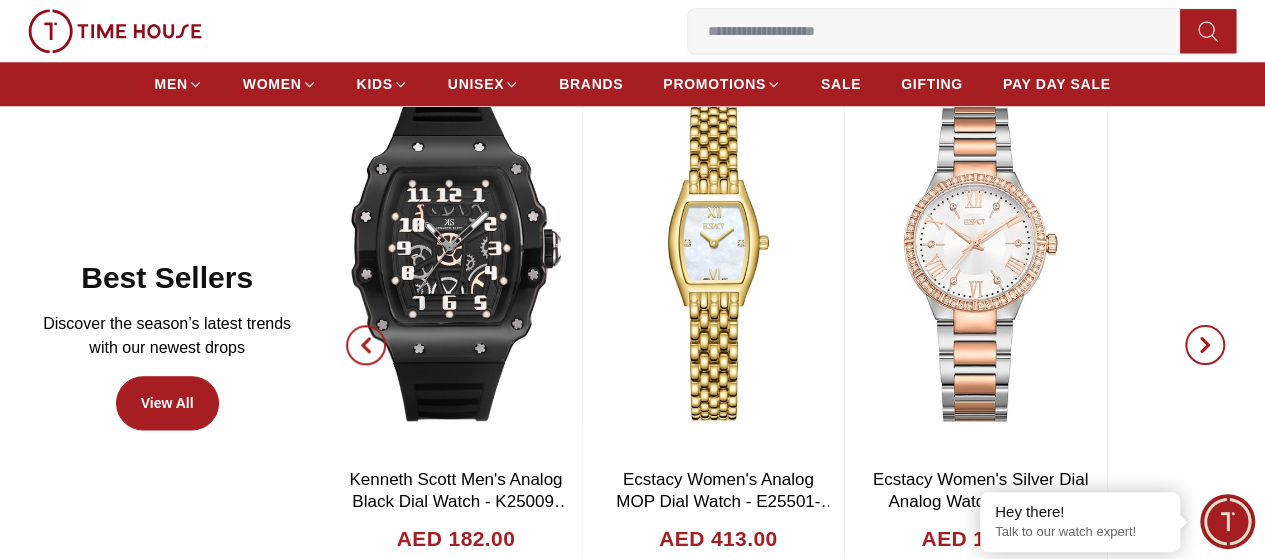 click 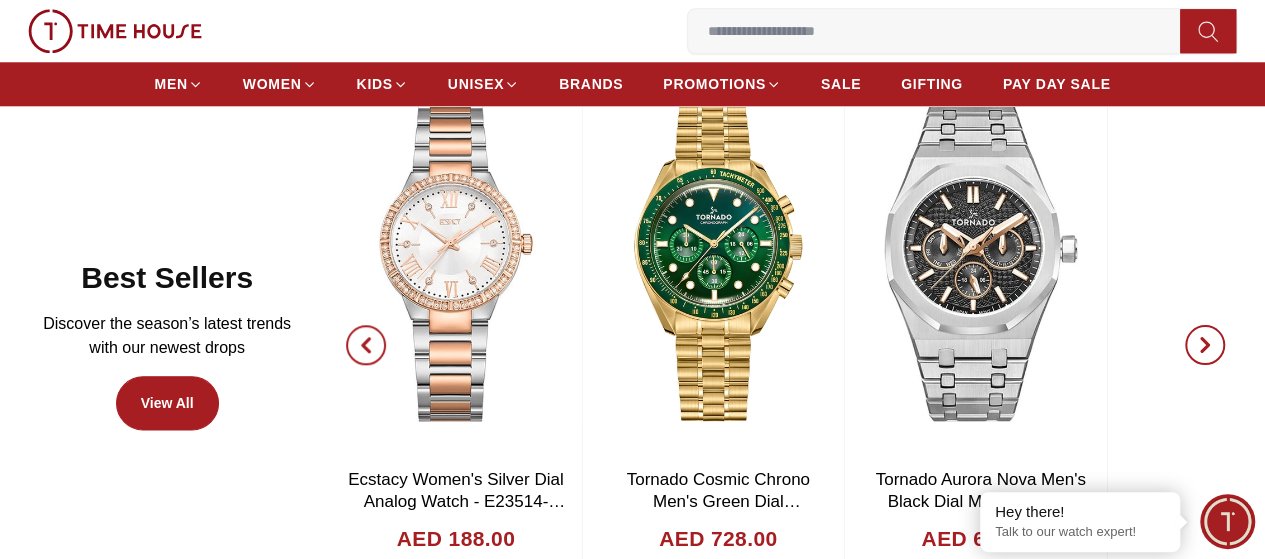 click at bounding box center (1205, 345) 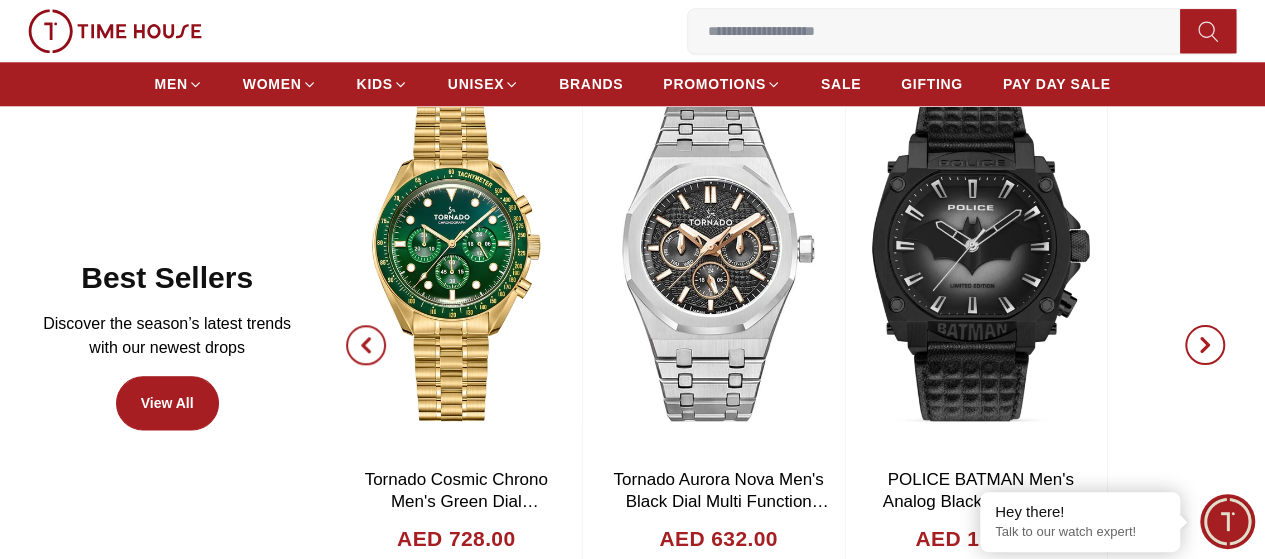 click at bounding box center [1205, 345] 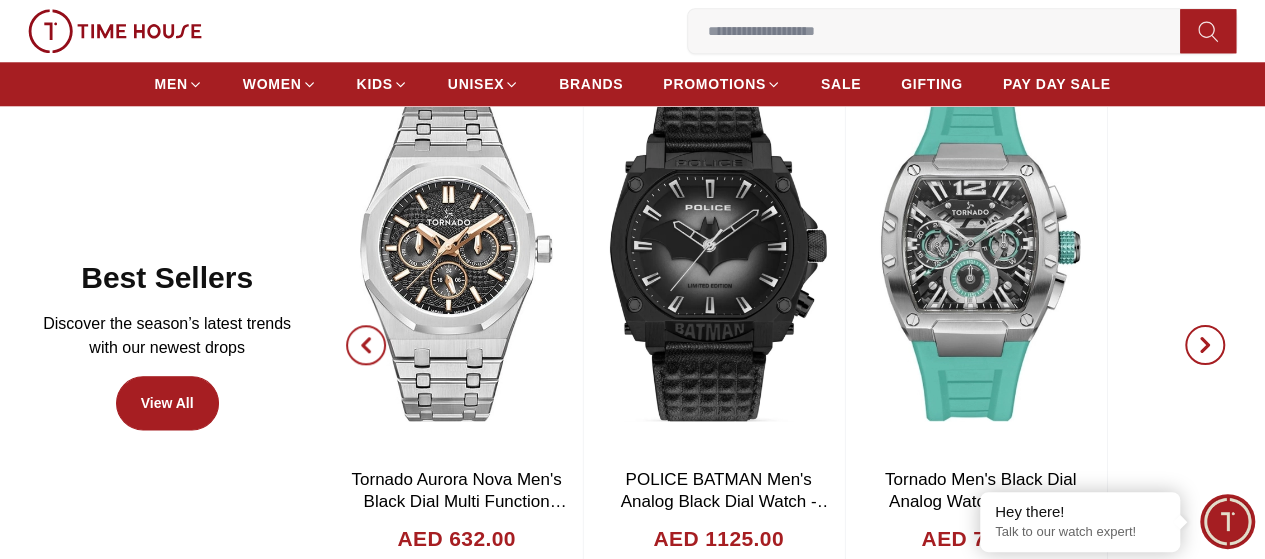 click at bounding box center (1205, 345) 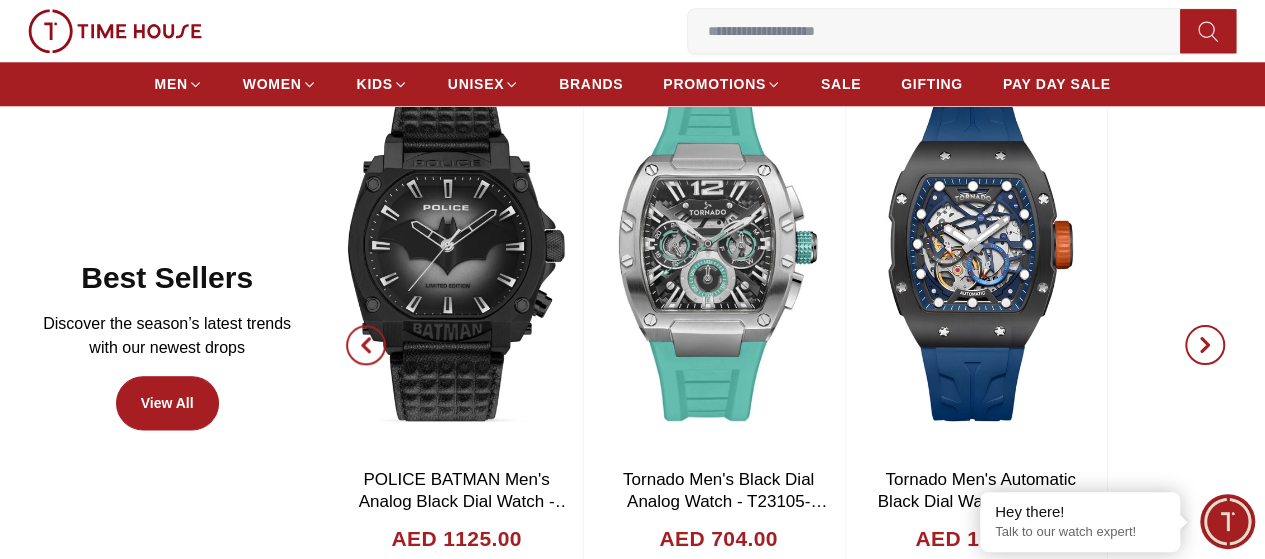 click at bounding box center [1205, 345] 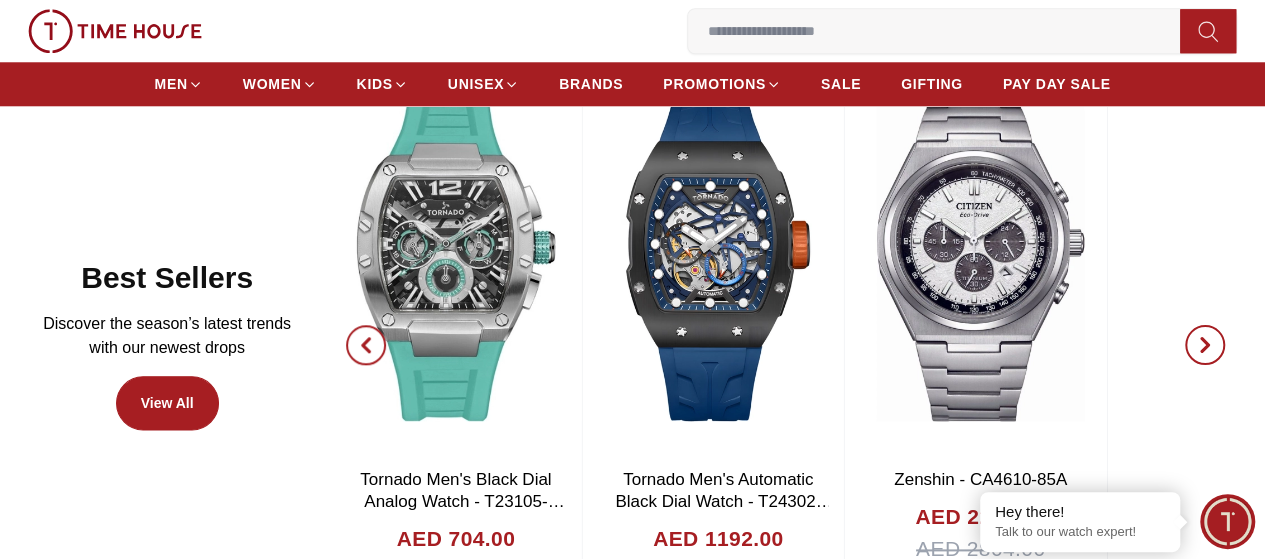 click at bounding box center (1205, 345) 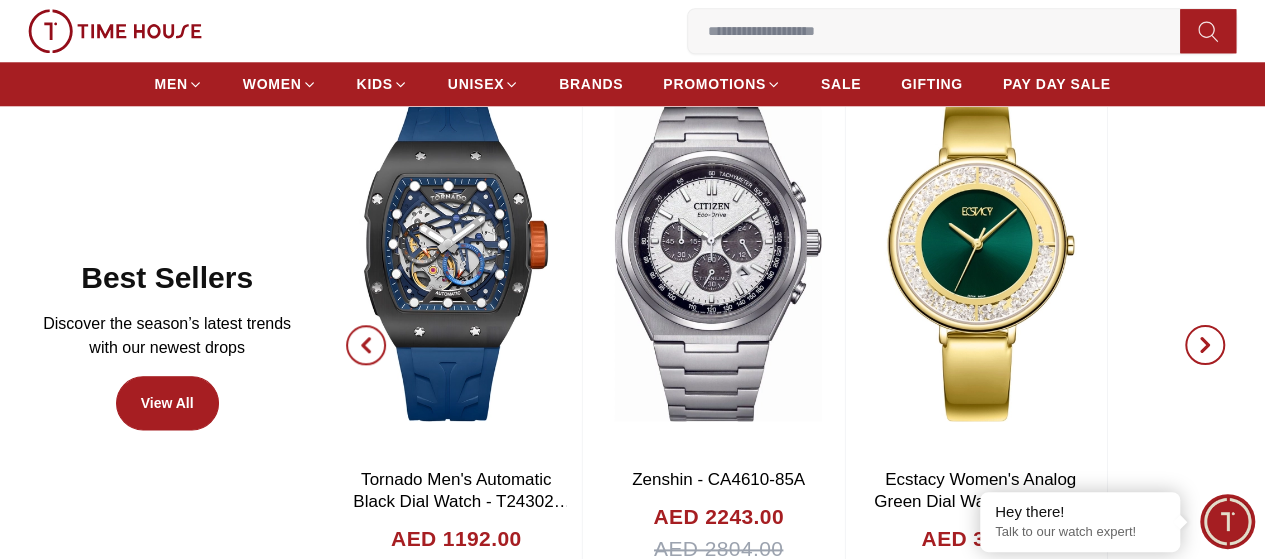 click at bounding box center (1205, 345) 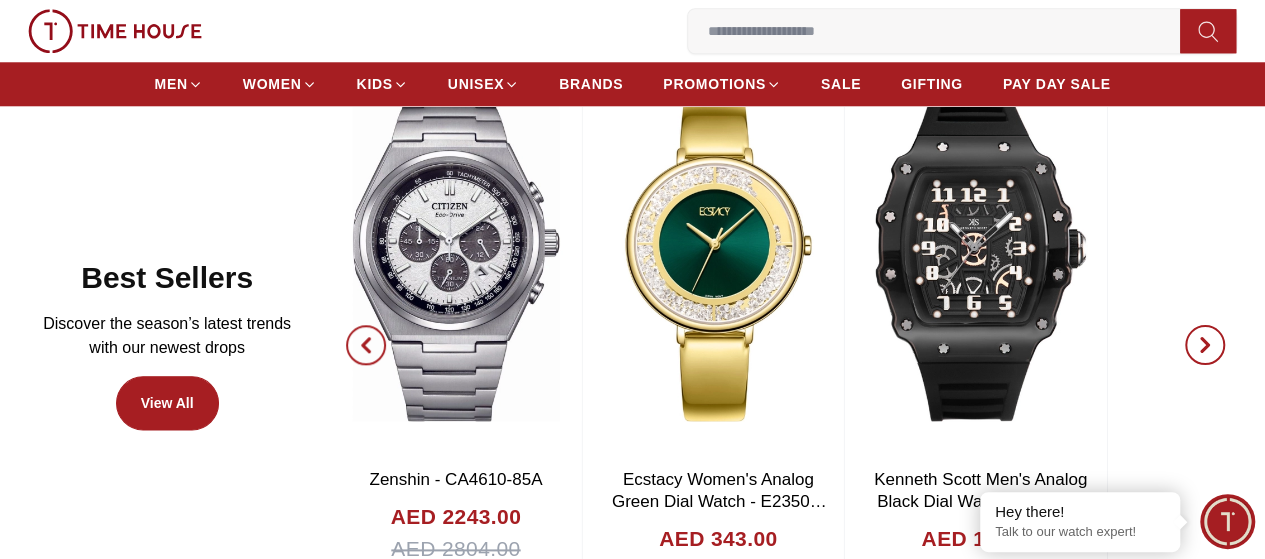 click at bounding box center (1205, 345) 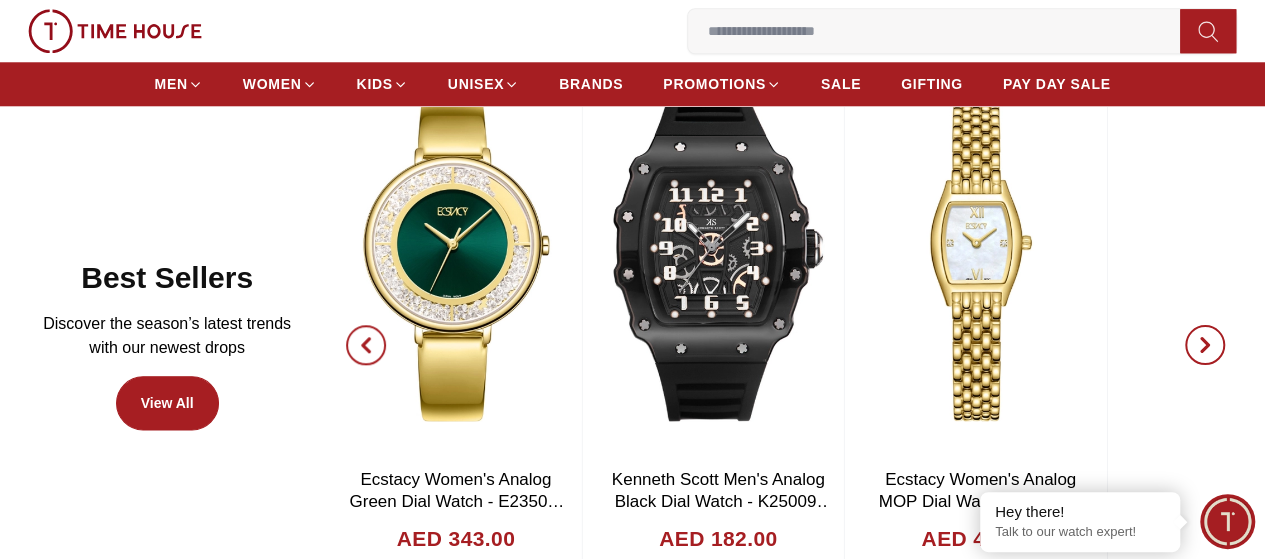 click at bounding box center (1205, 345) 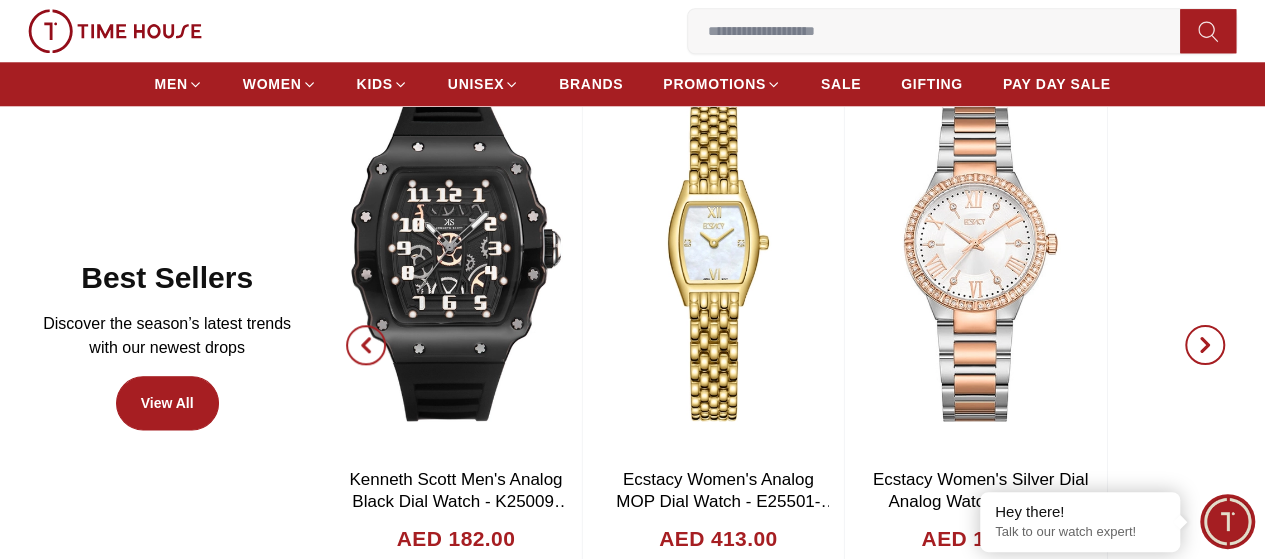 click at bounding box center (1205, 345) 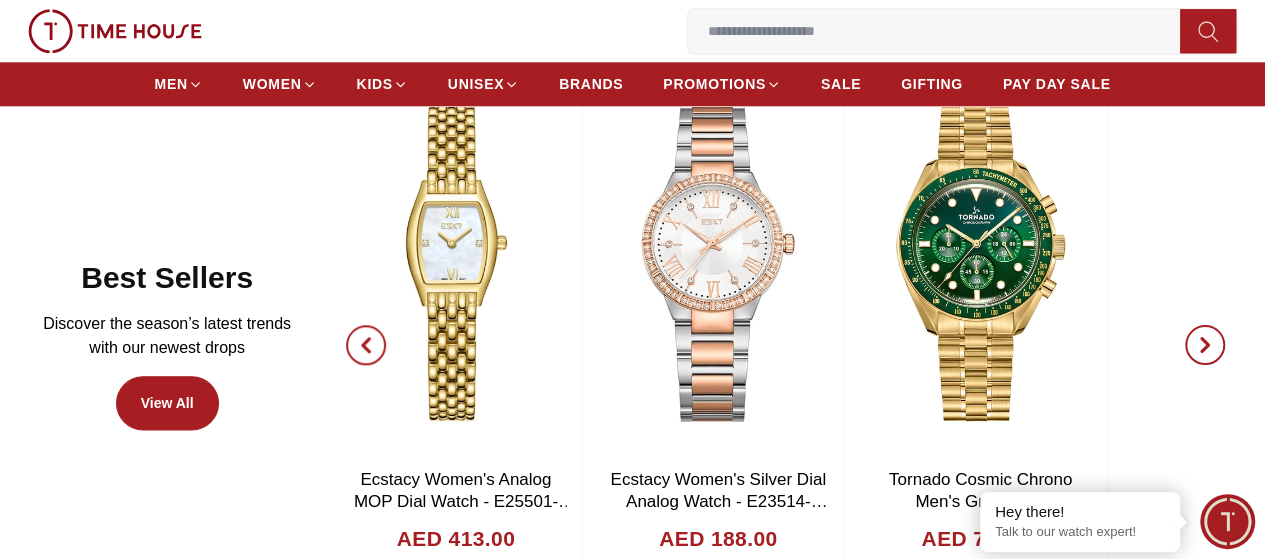 click at bounding box center [1205, 345] 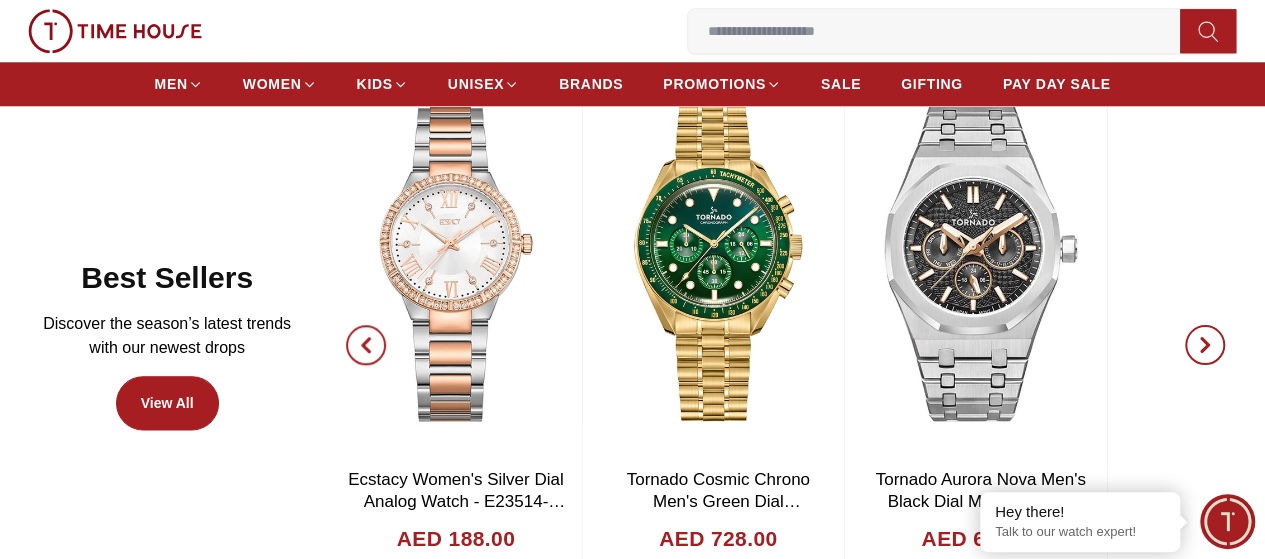 click at bounding box center (1205, 345) 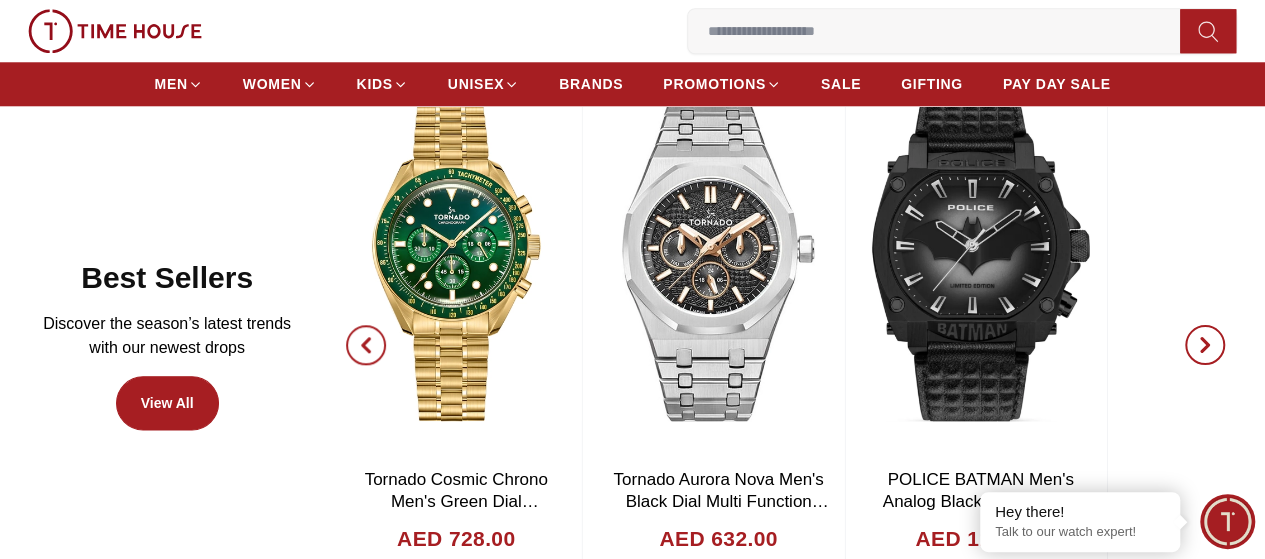 click at bounding box center (1205, 345) 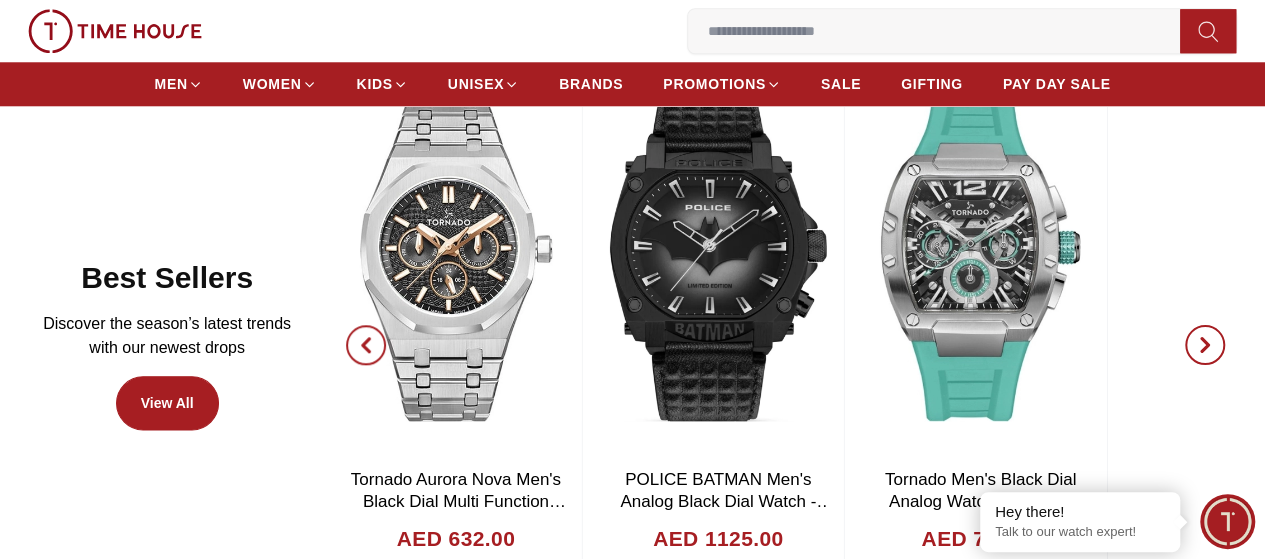click at bounding box center [1205, 345] 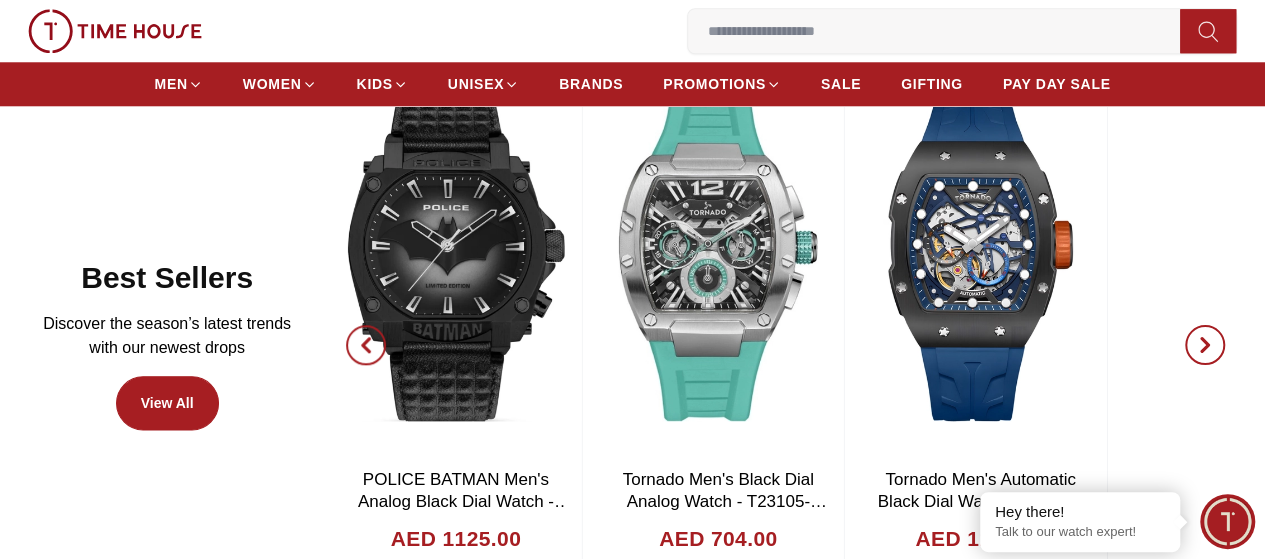 click at bounding box center (1205, 345) 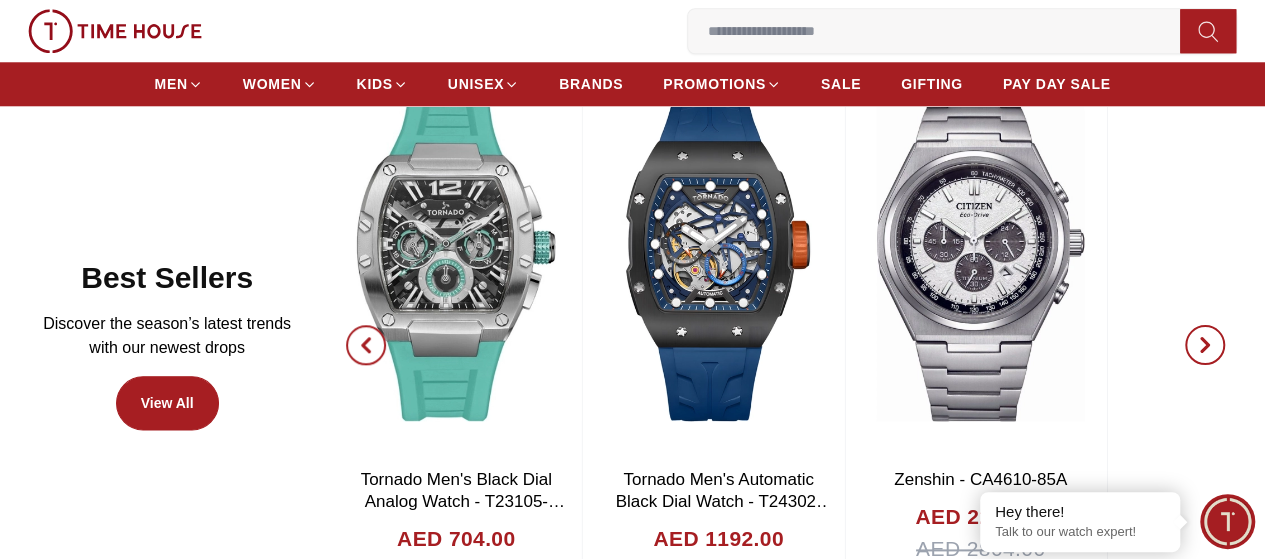 click at bounding box center (1205, 345) 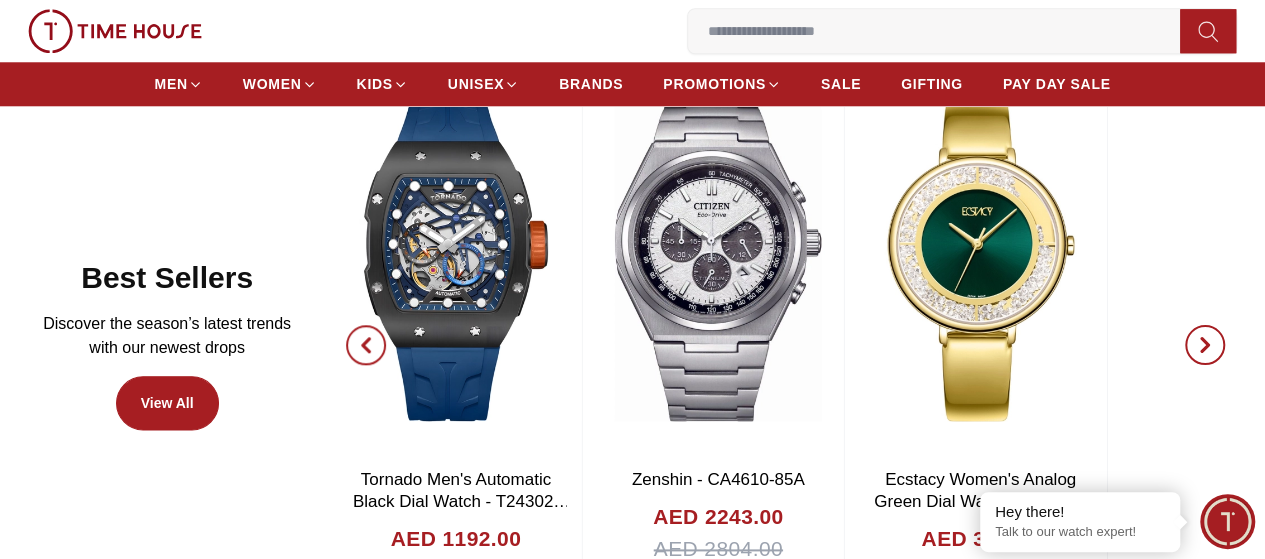 click at bounding box center (1205, 345) 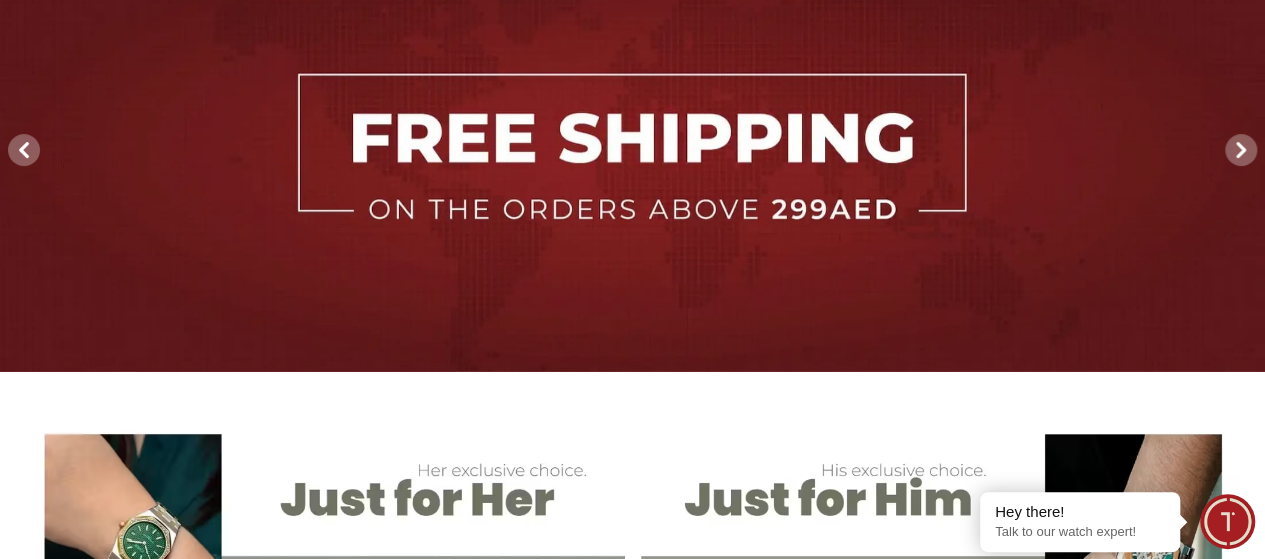 scroll, scrollTop: 0, scrollLeft: 0, axis: both 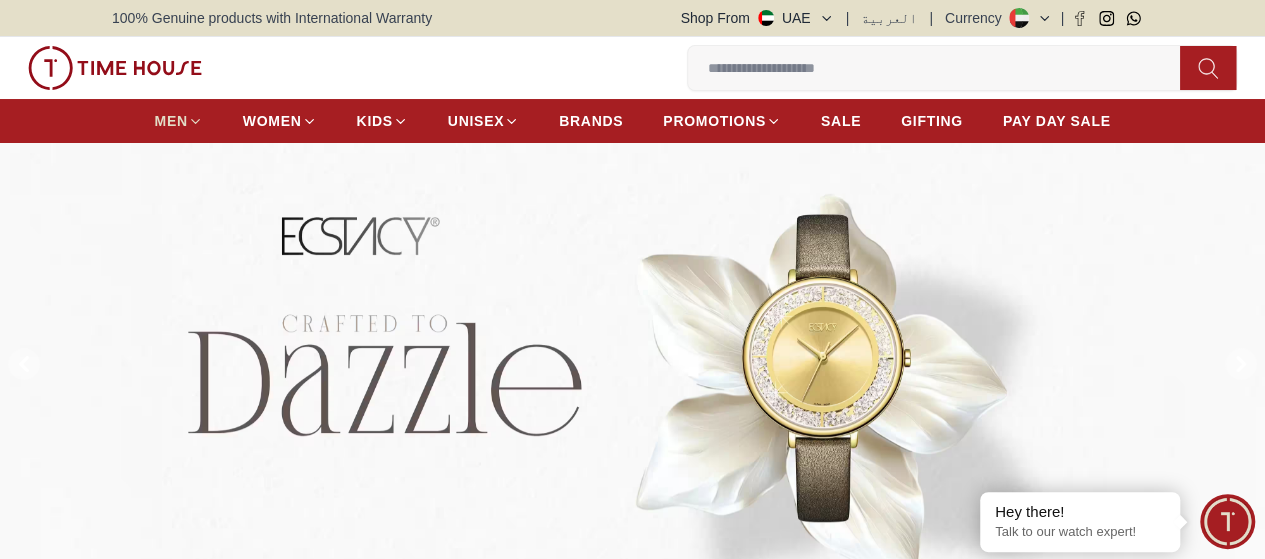 click on "MEN" at bounding box center (171, 121) 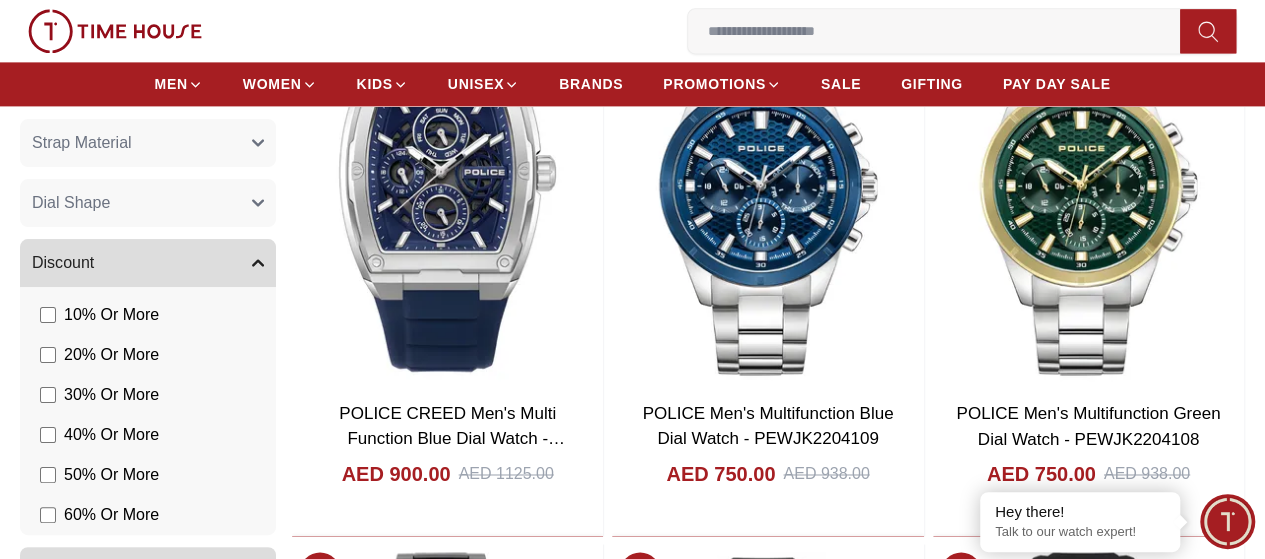 scroll, scrollTop: 1500, scrollLeft: 0, axis: vertical 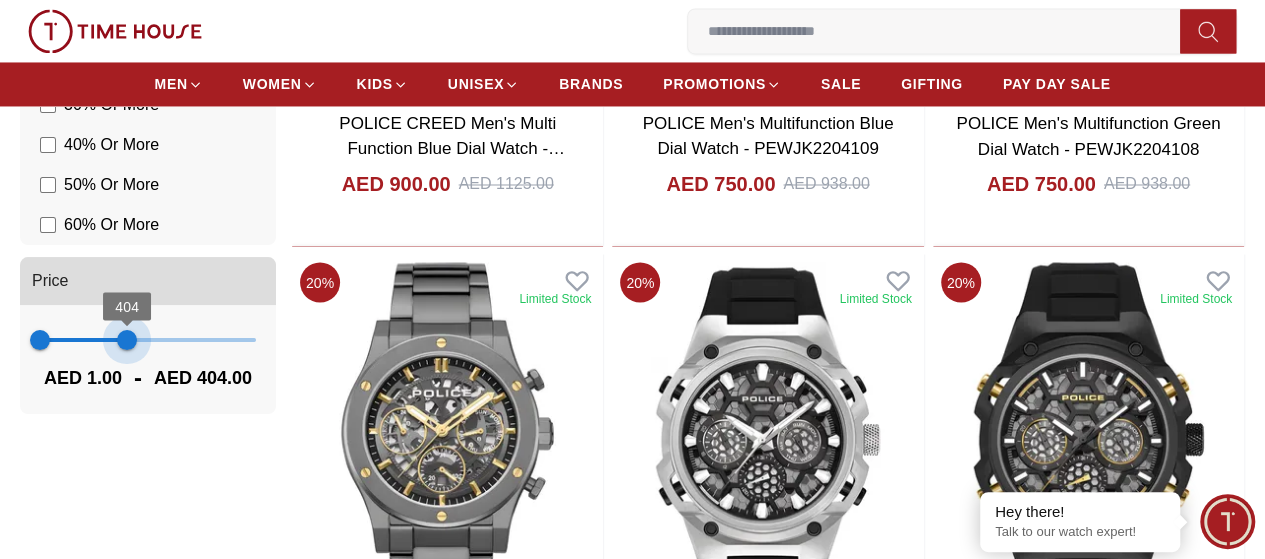 type on "***" 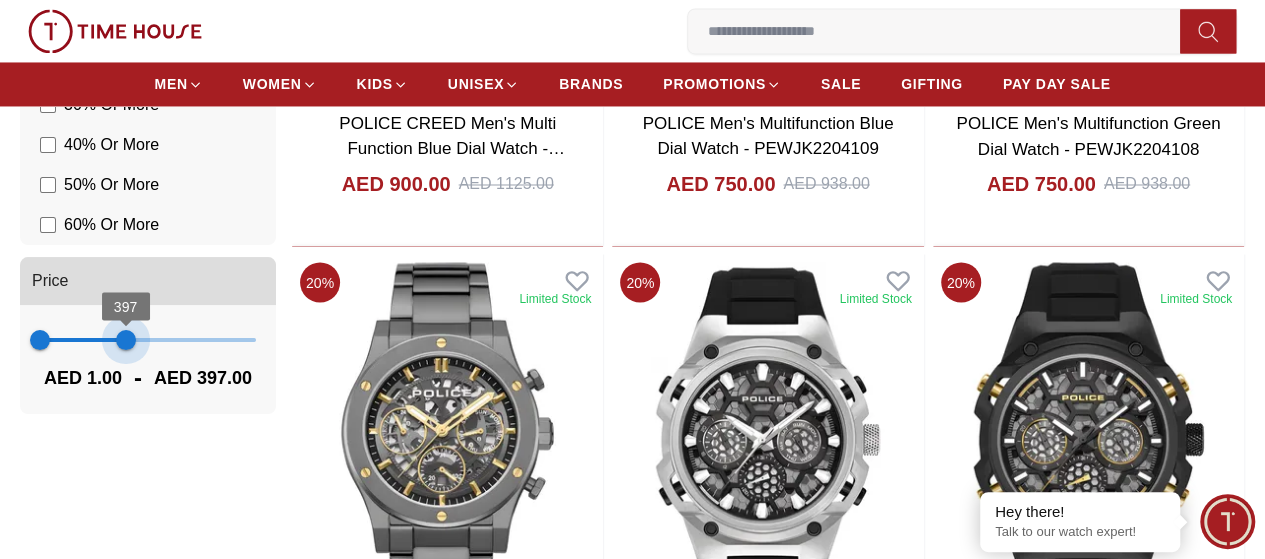 drag, startPoint x: 414, startPoint y: 343, endPoint x: 243, endPoint y: 347, distance: 171.04678 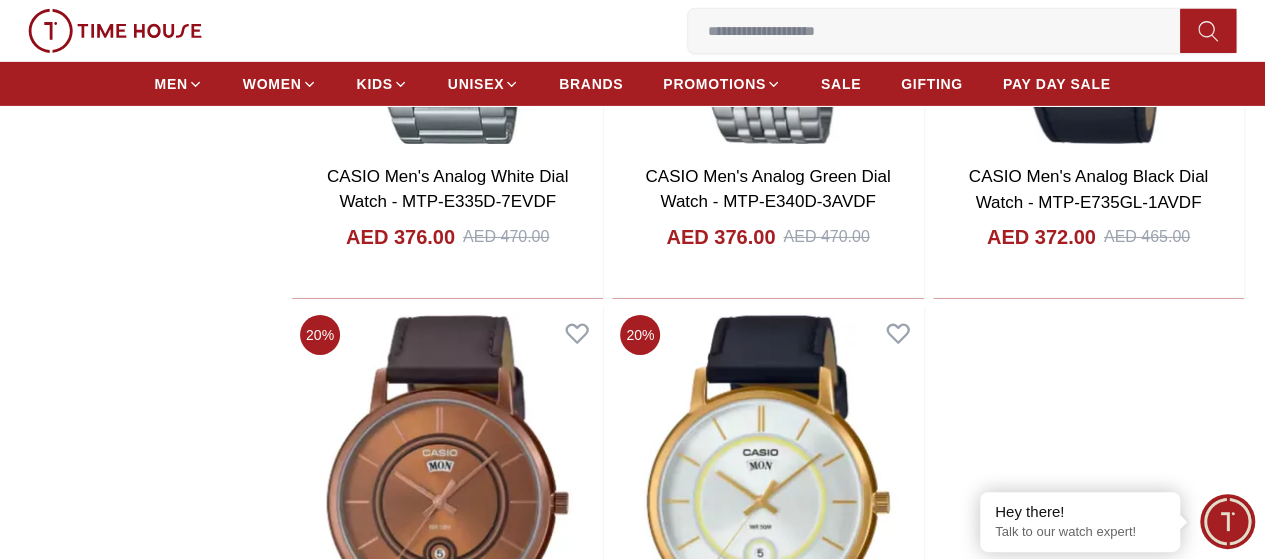 scroll, scrollTop: 3490, scrollLeft: 0, axis: vertical 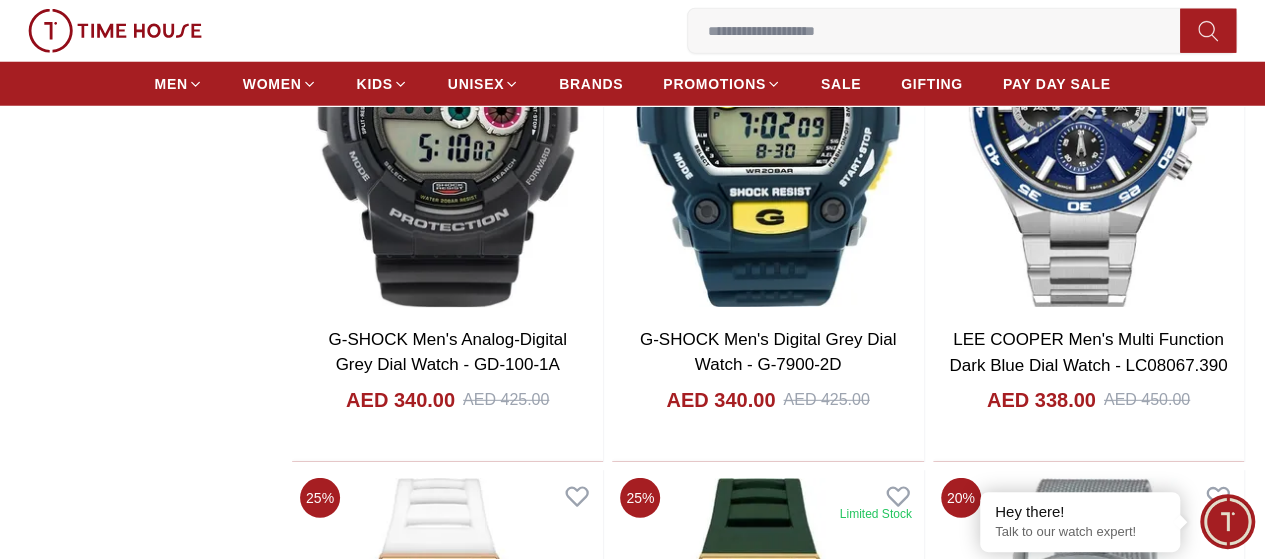 click at bounding box center [942, 31] 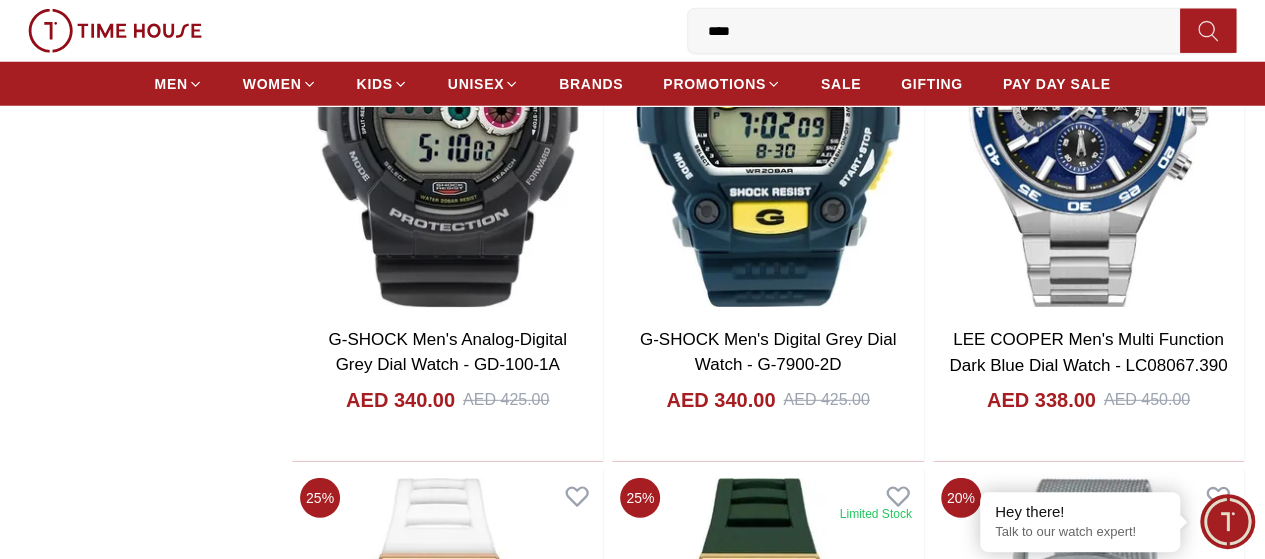 type on "*****" 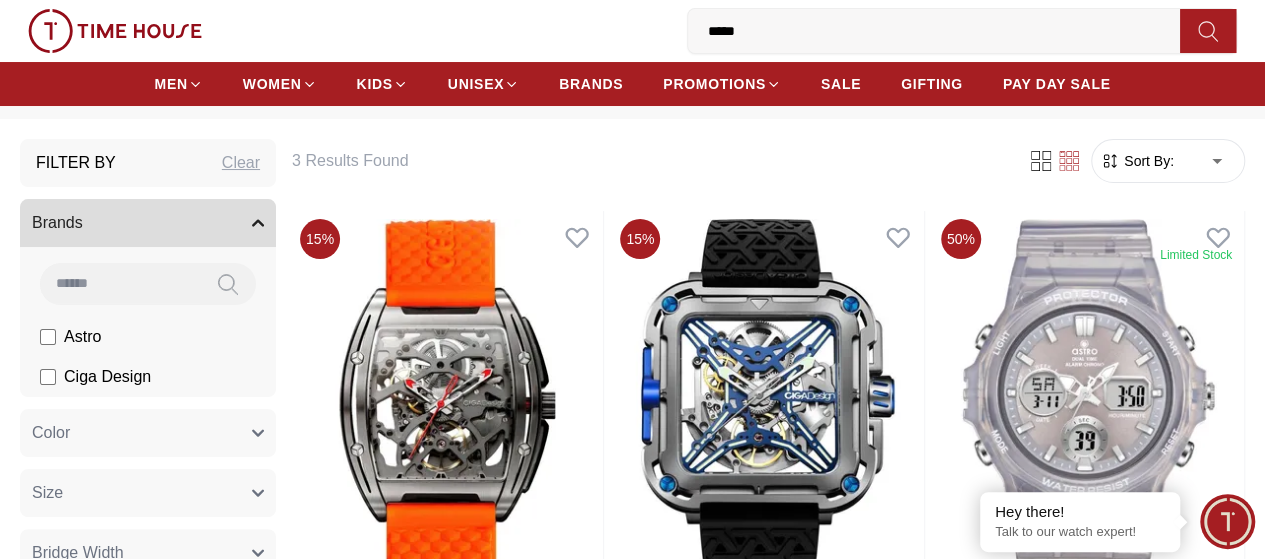 scroll, scrollTop: 0, scrollLeft: 0, axis: both 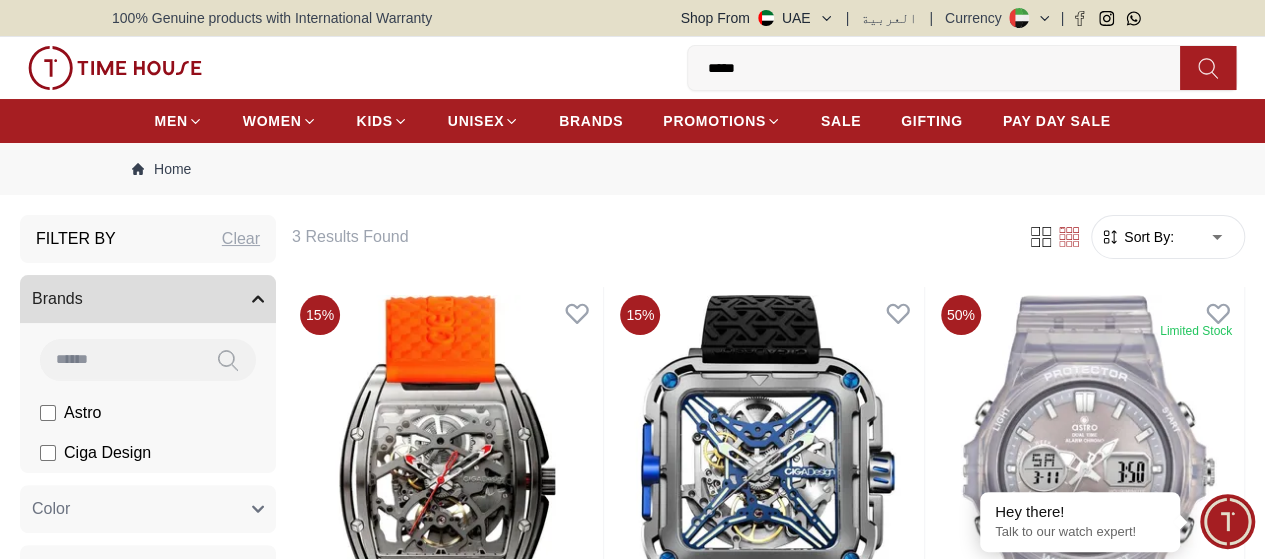 click on "*****" at bounding box center (942, 68) 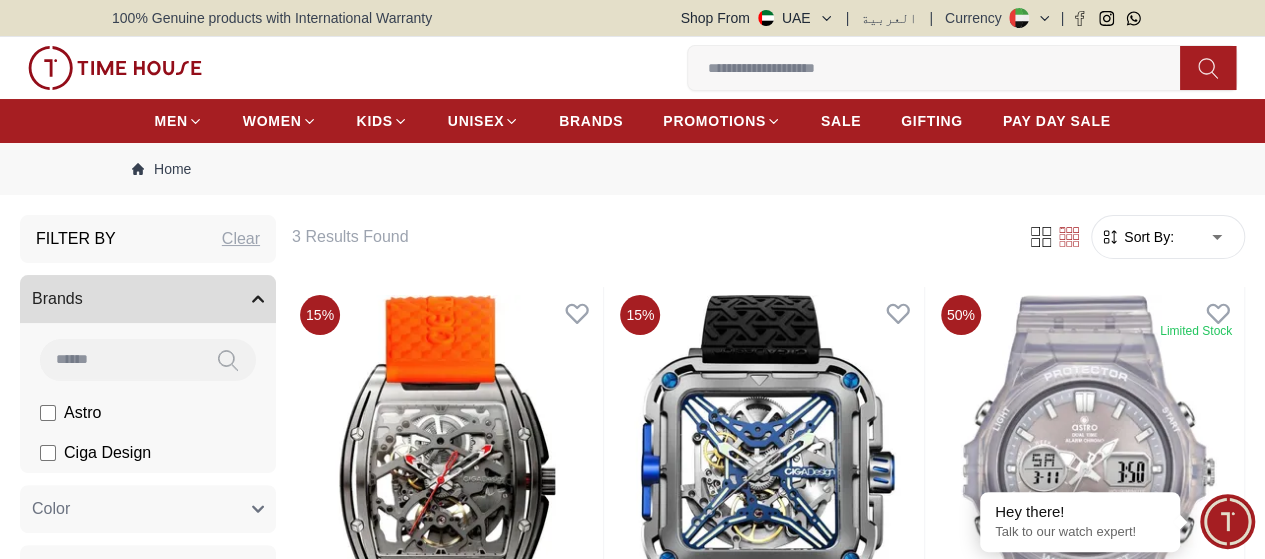 type 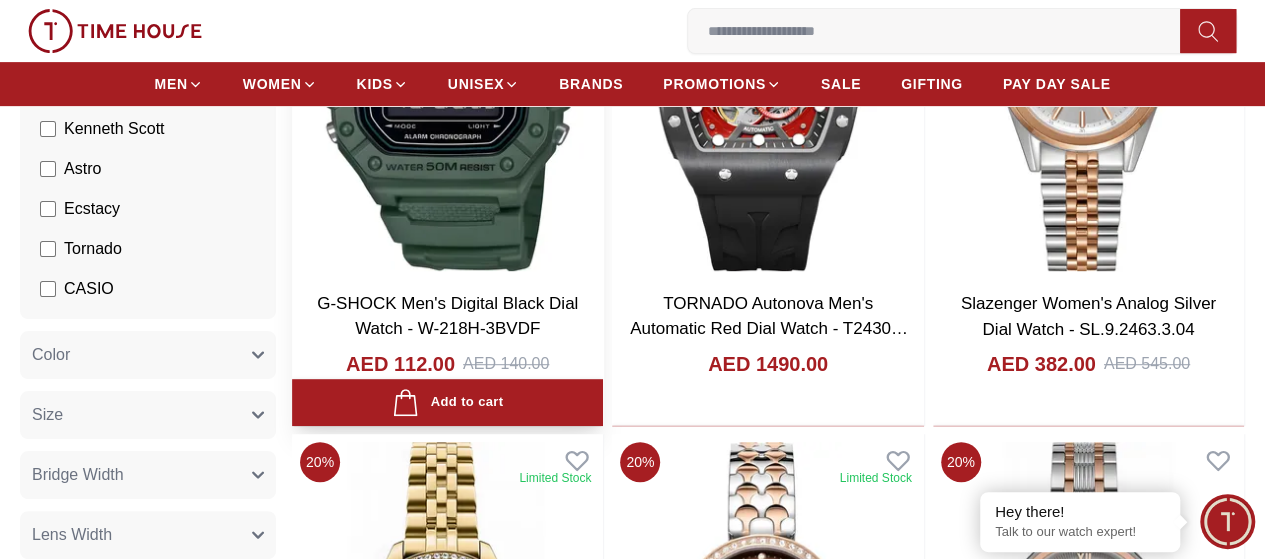 scroll, scrollTop: 200, scrollLeft: 0, axis: vertical 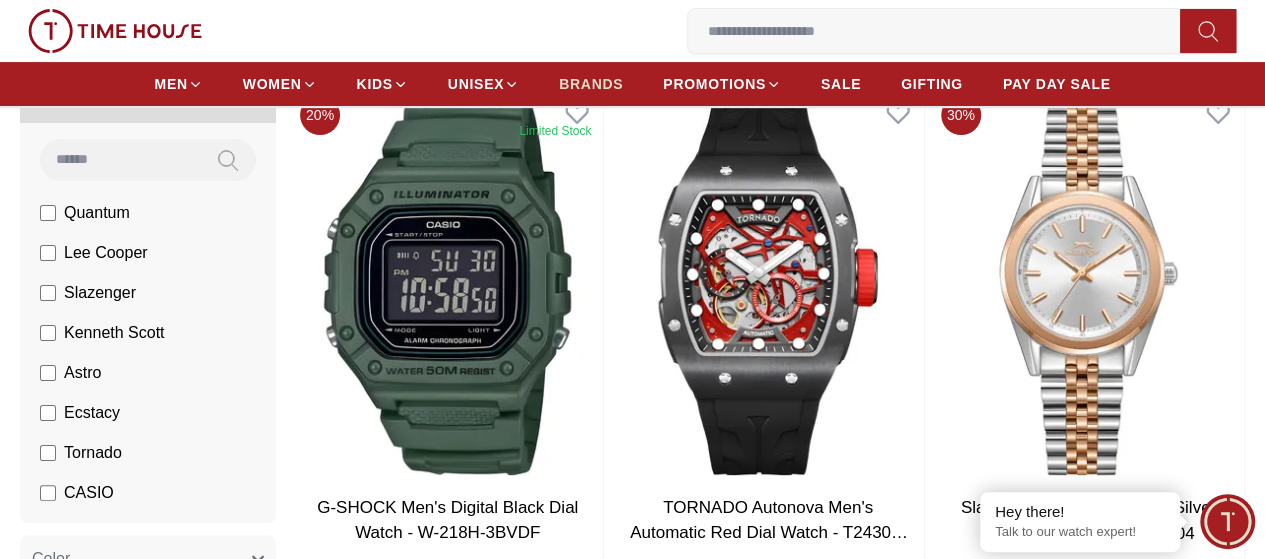 click on "BRANDS" at bounding box center [591, 84] 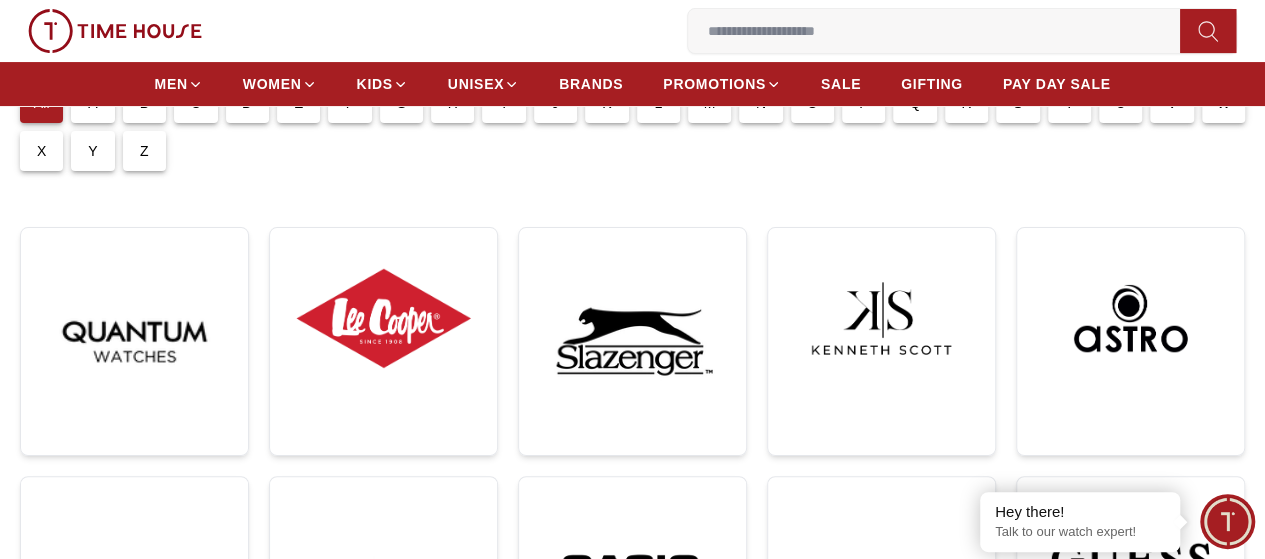 scroll, scrollTop: 200, scrollLeft: 0, axis: vertical 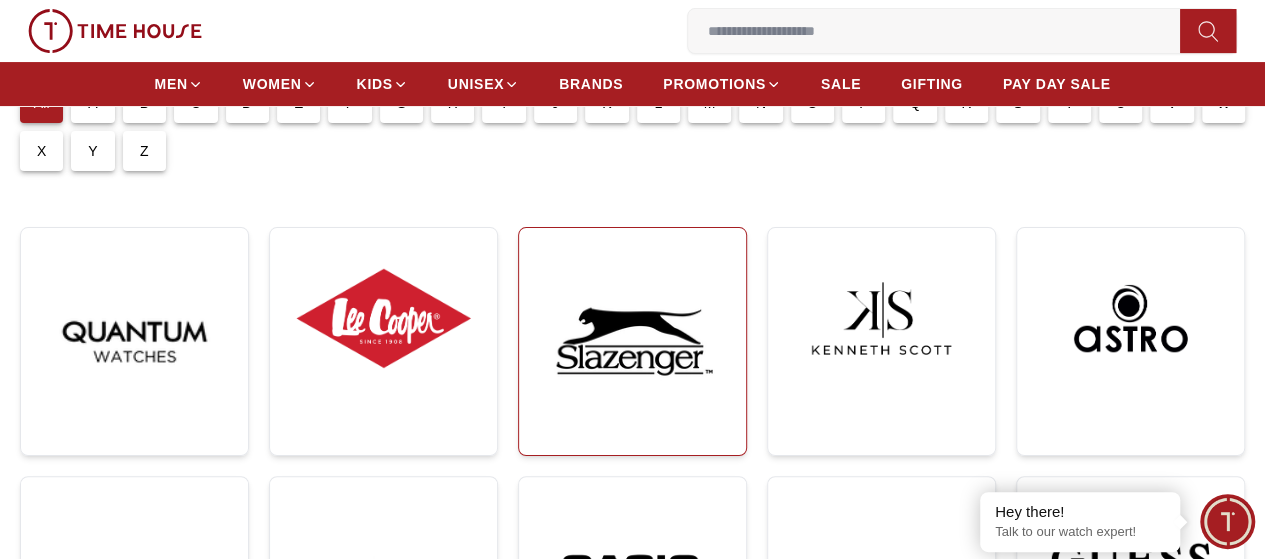 click at bounding box center [632, 341] 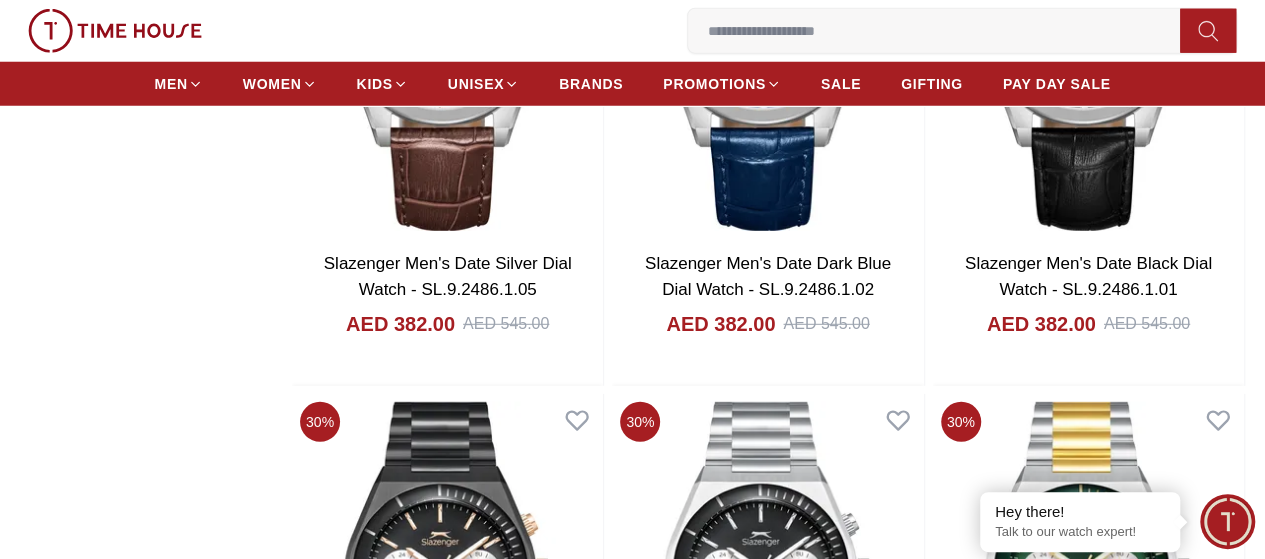 scroll, scrollTop: 2800, scrollLeft: 0, axis: vertical 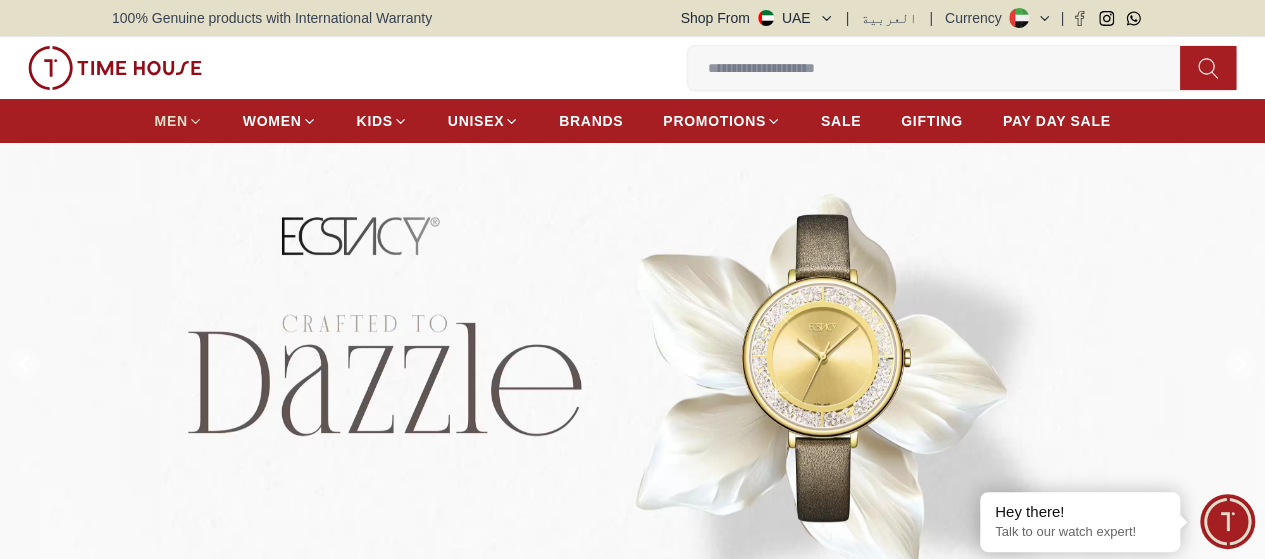 click on "MEN" at bounding box center [171, 121] 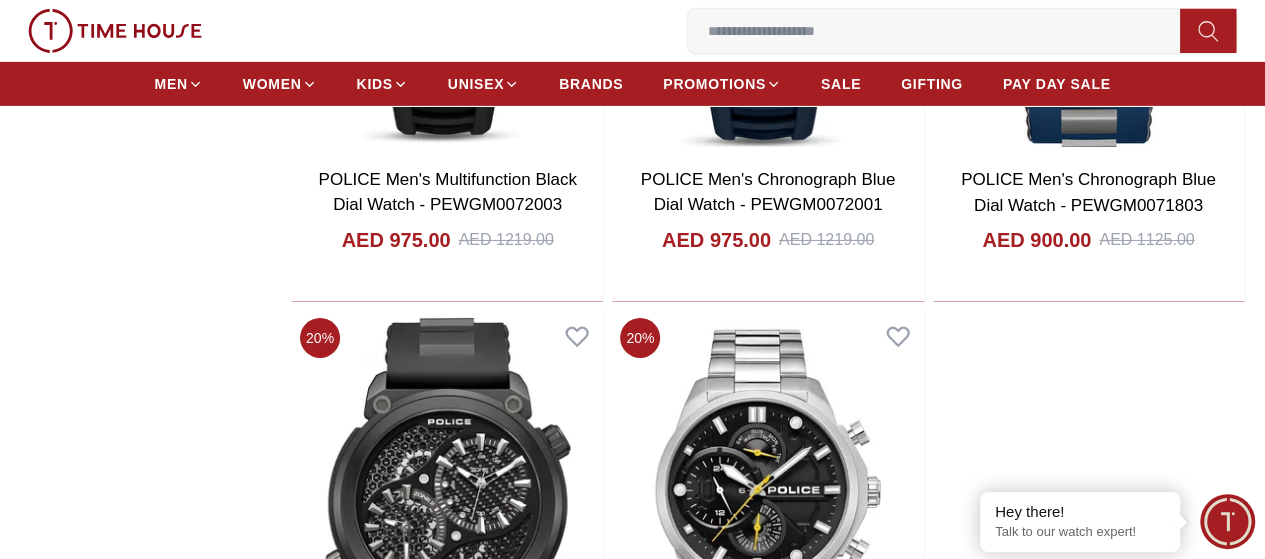 scroll, scrollTop: 3300, scrollLeft: 0, axis: vertical 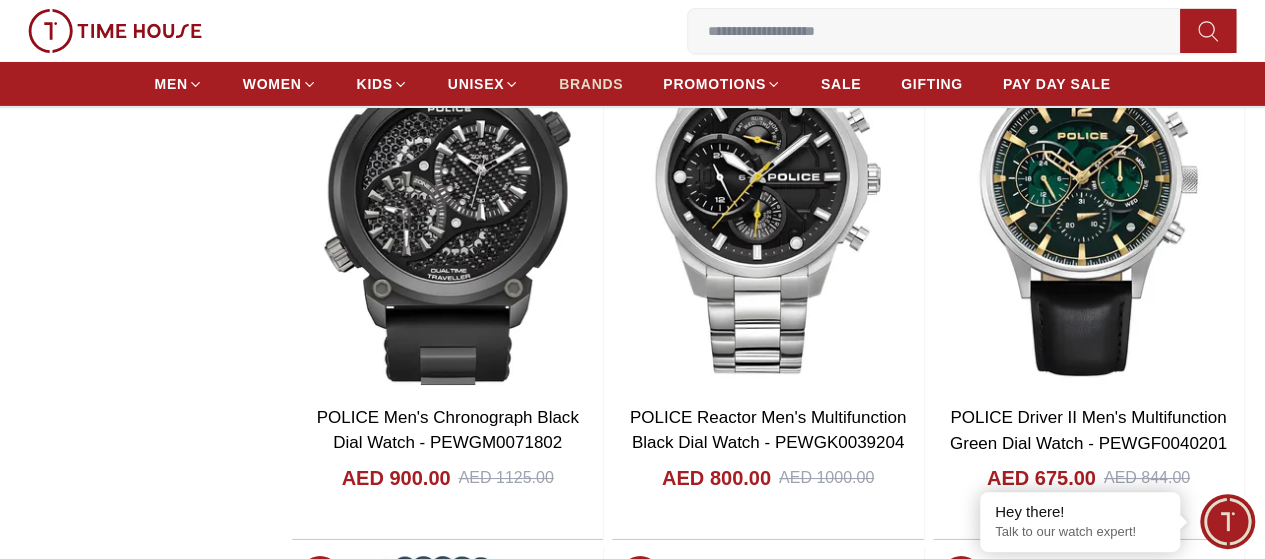 click on "BRANDS" at bounding box center [591, 84] 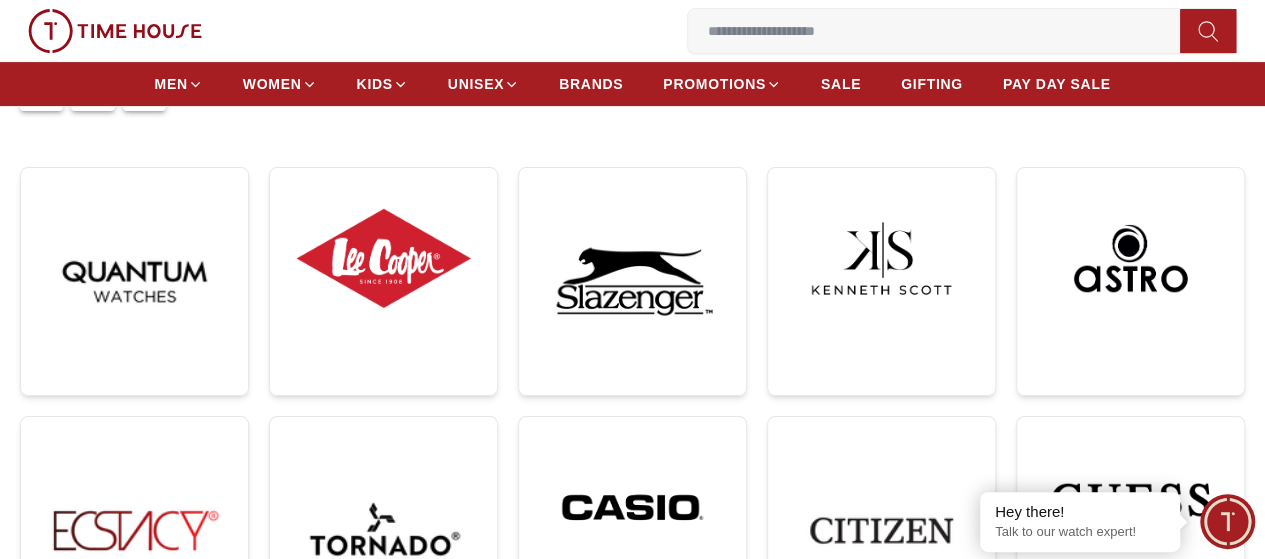 scroll, scrollTop: 300, scrollLeft: 0, axis: vertical 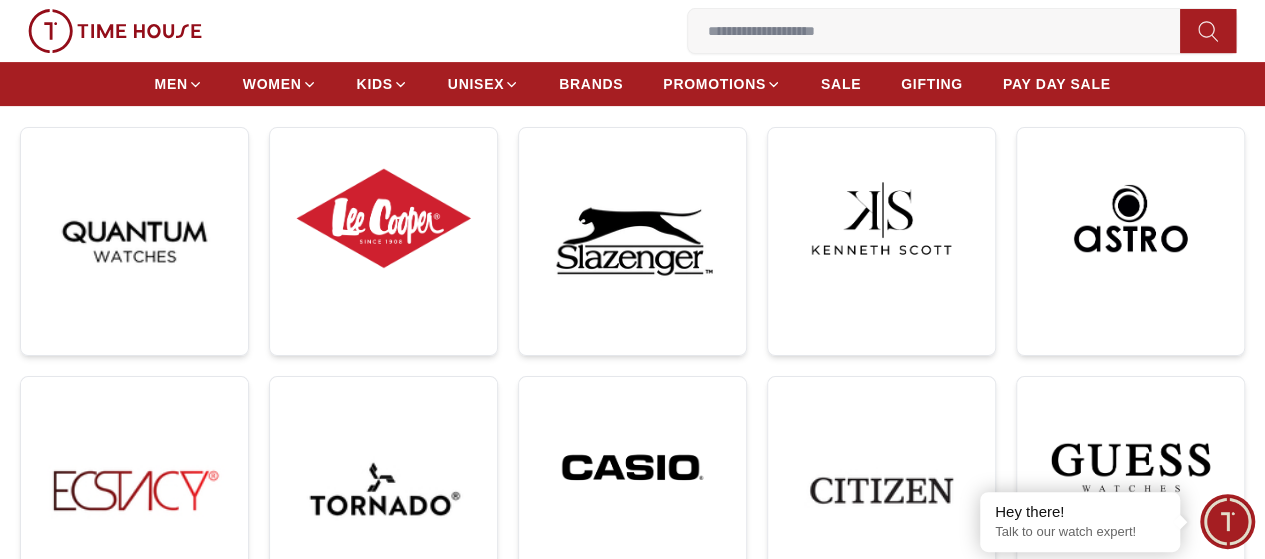 click at bounding box center (632, 716) 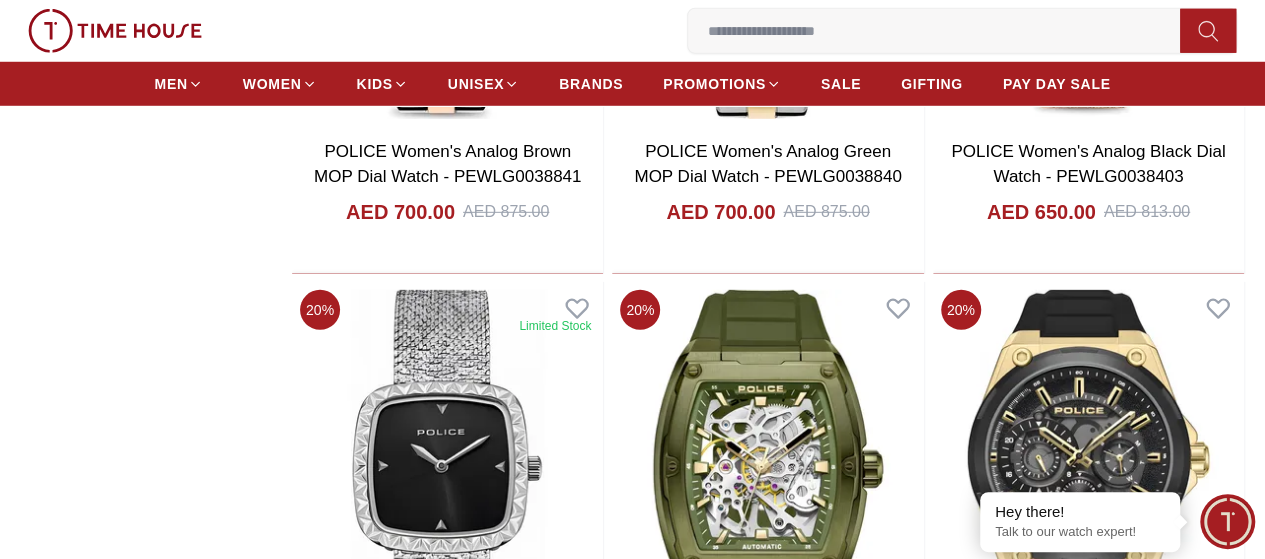 scroll, scrollTop: 2900, scrollLeft: 0, axis: vertical 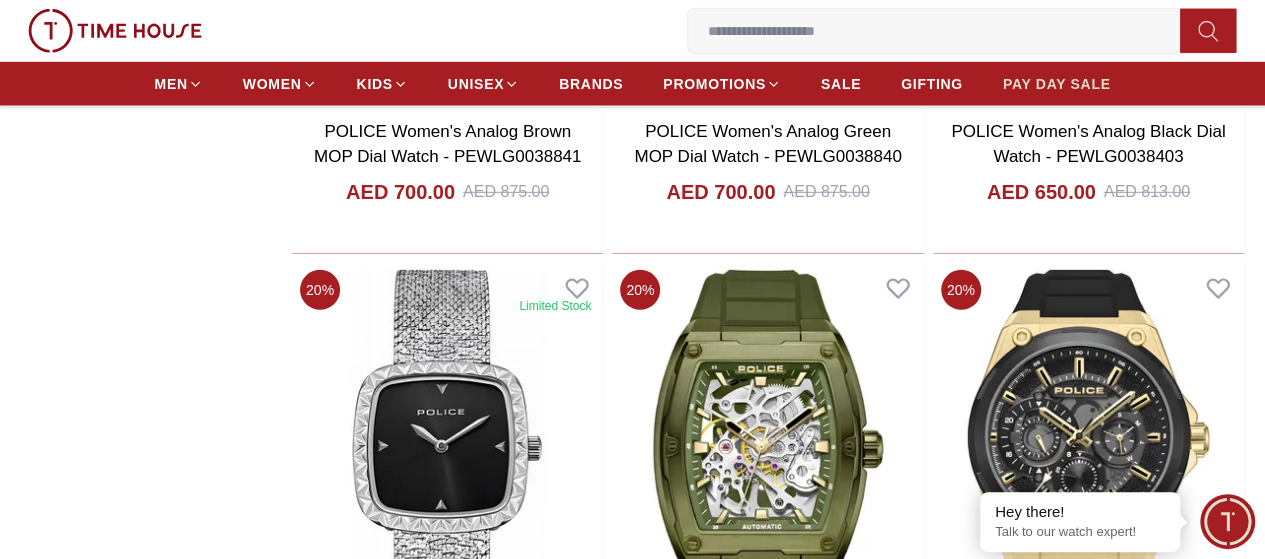 click on "PAY DAY SALE" at bounding box center (1057, 84) 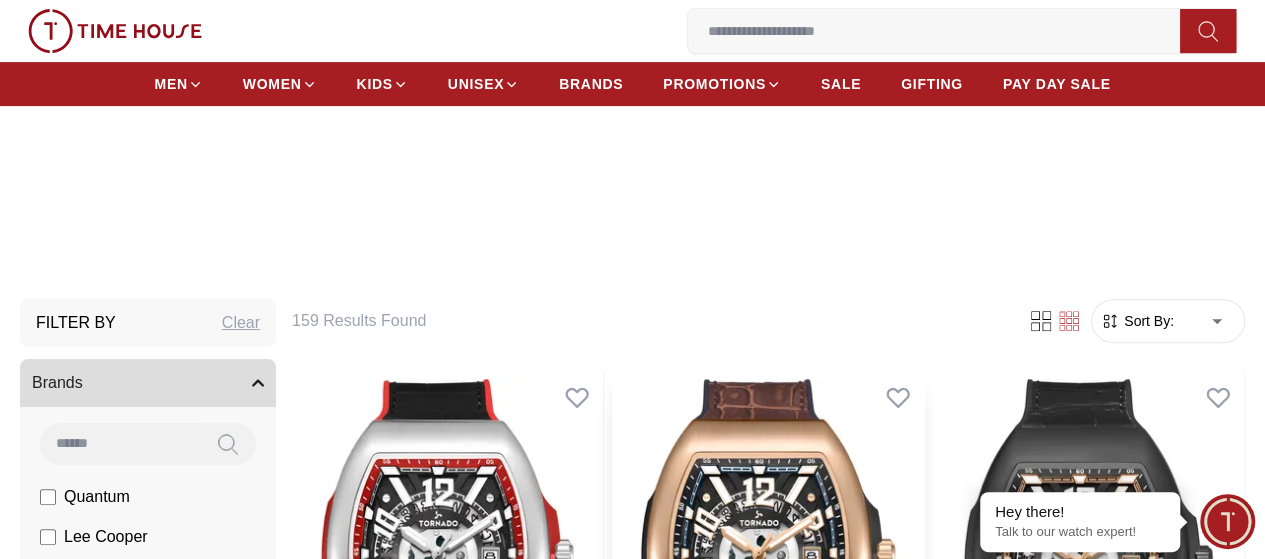 scroll, scrollTop: 0, scrollLeft: 0, axis: both 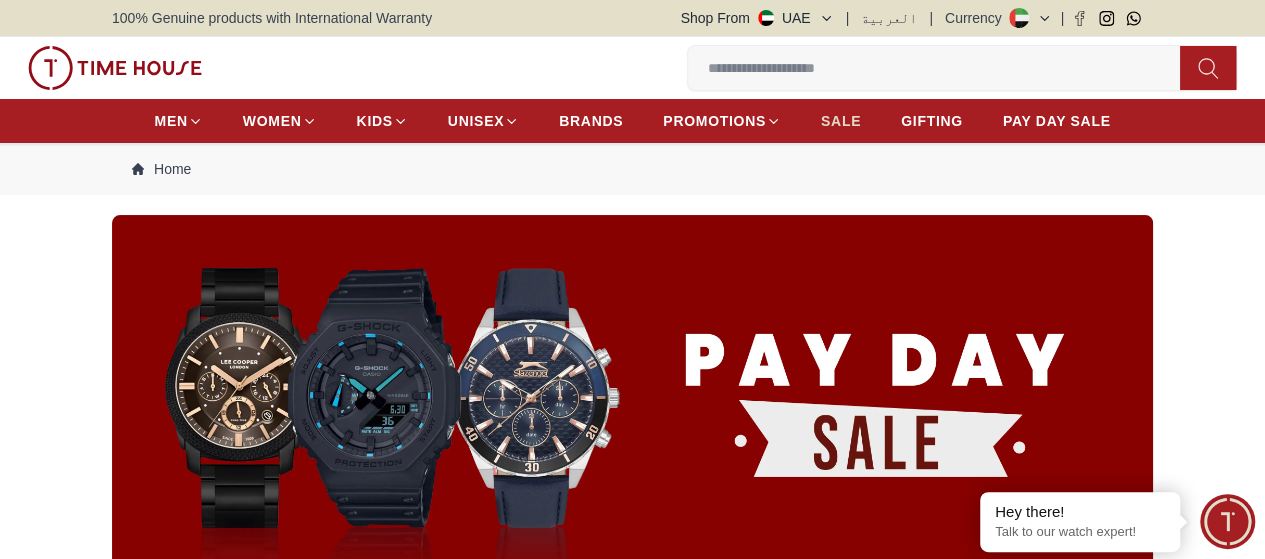 click on "SALE" at bounding box center (841, 121) 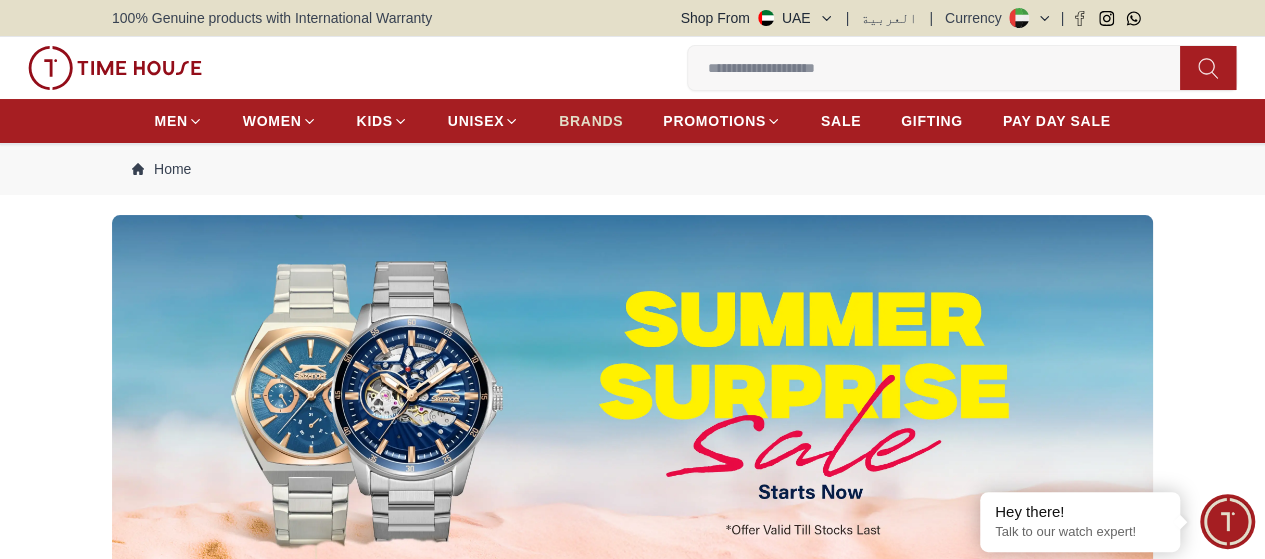 click on "BRANDS" at bounding box center (591, 121) 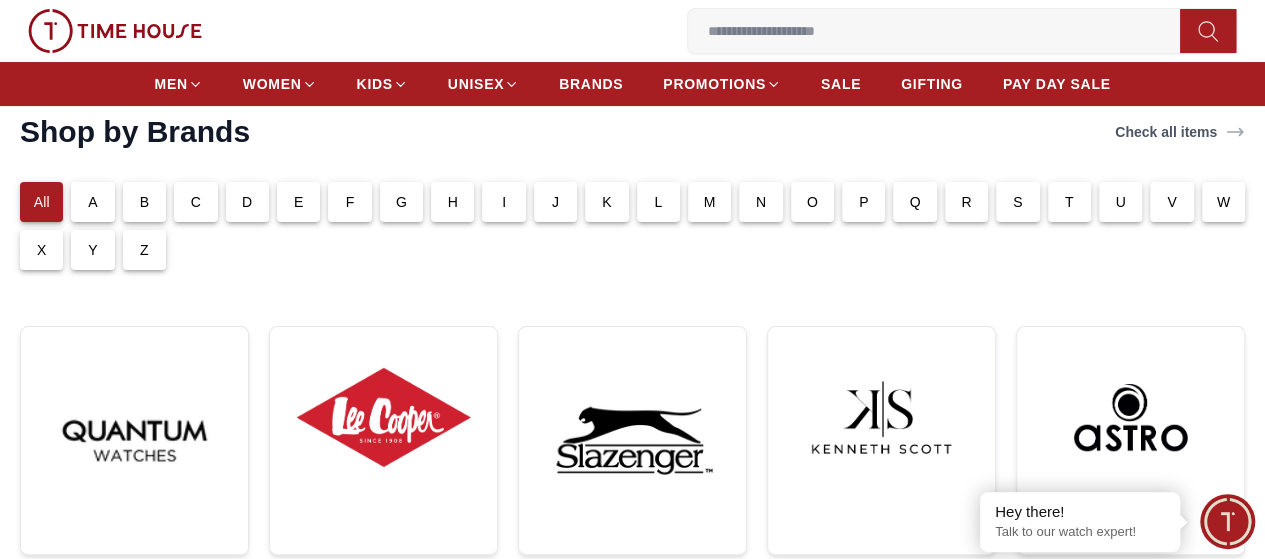 scroll, scrollTop: 200, scrollLeft: 0, axis: vertical 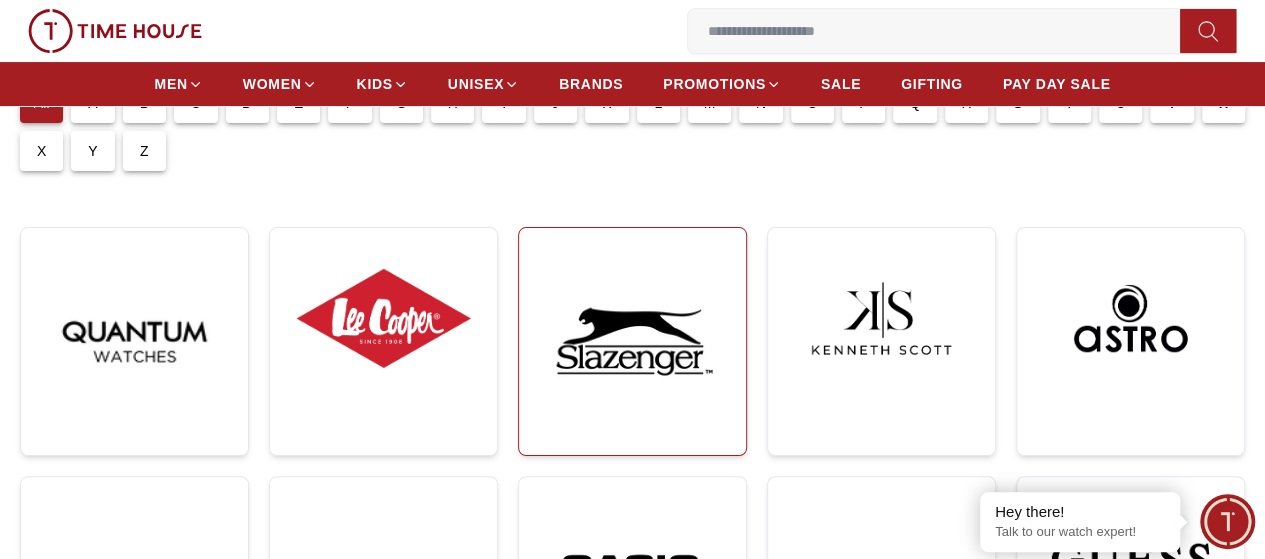 click at bounding box center (632, 341) 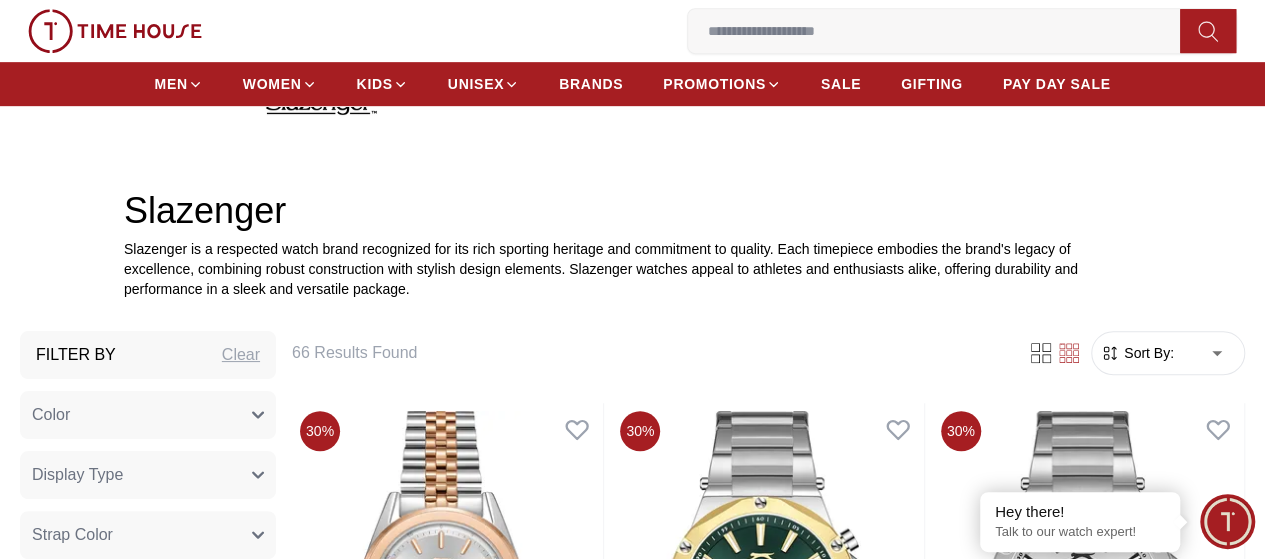 scroll, scrollTop: 0, scrollLeft: 0, axis: both 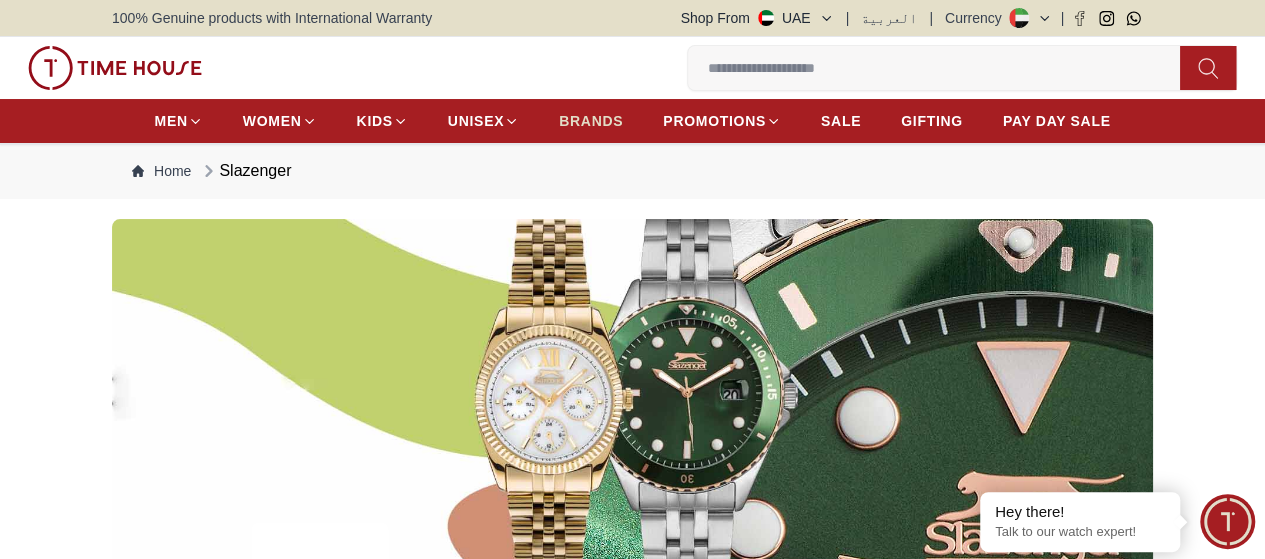 click on "BRANDS" at bounding box center [591, 121] 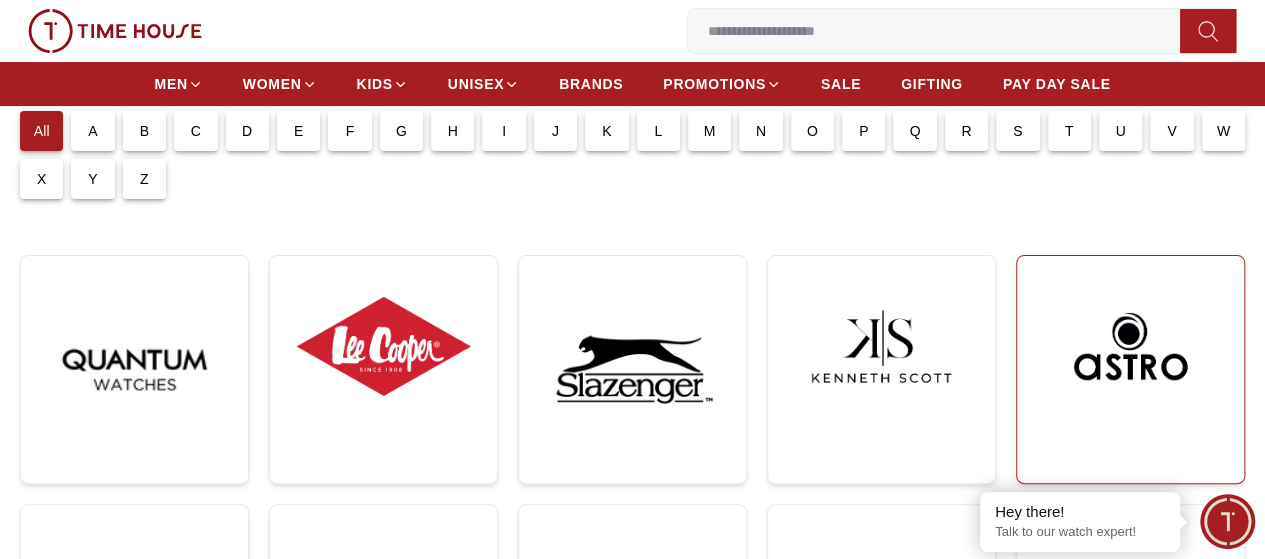 scroll, scrollTop: 300, scrollLeft: 0, axis: vertical 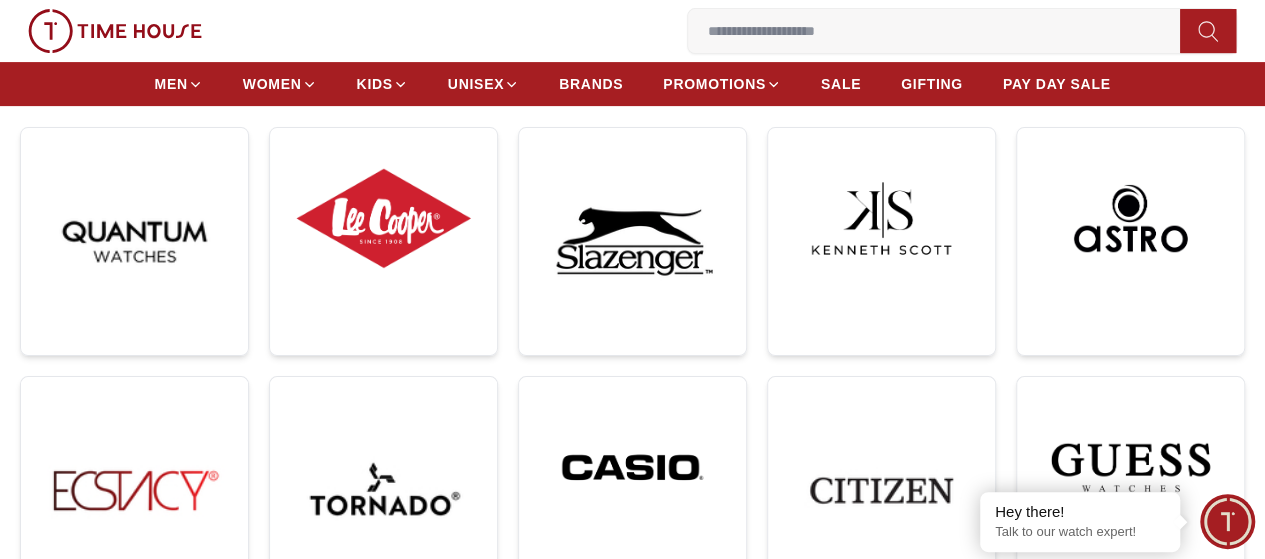 click at bounding box center (632, 716) 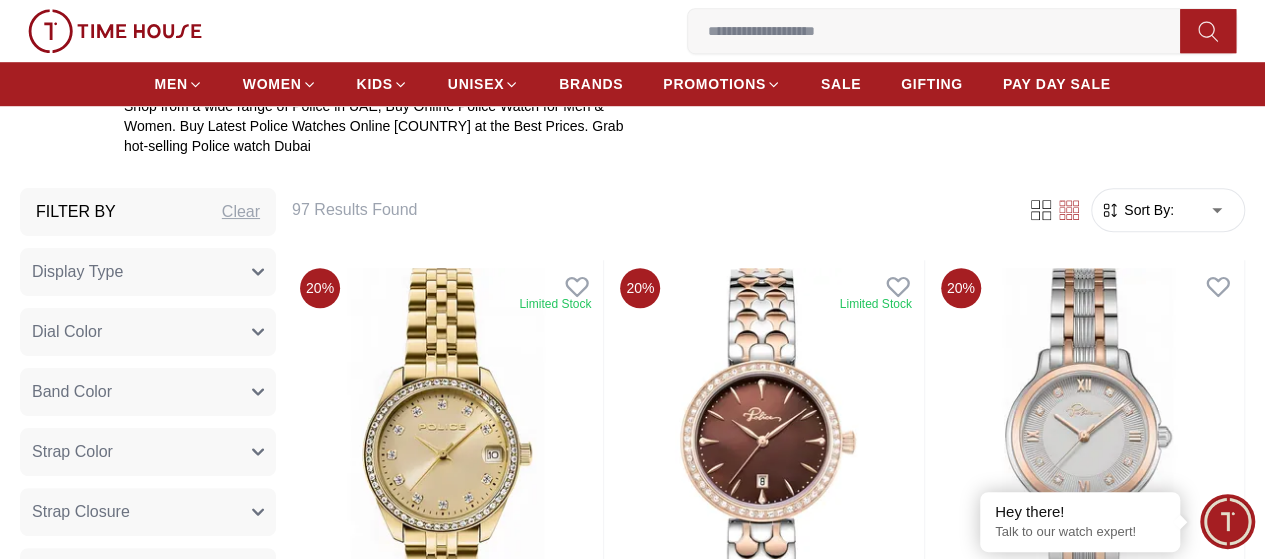 scroll, scrollTop: 700, scrollLeft: 0, axis: vertical 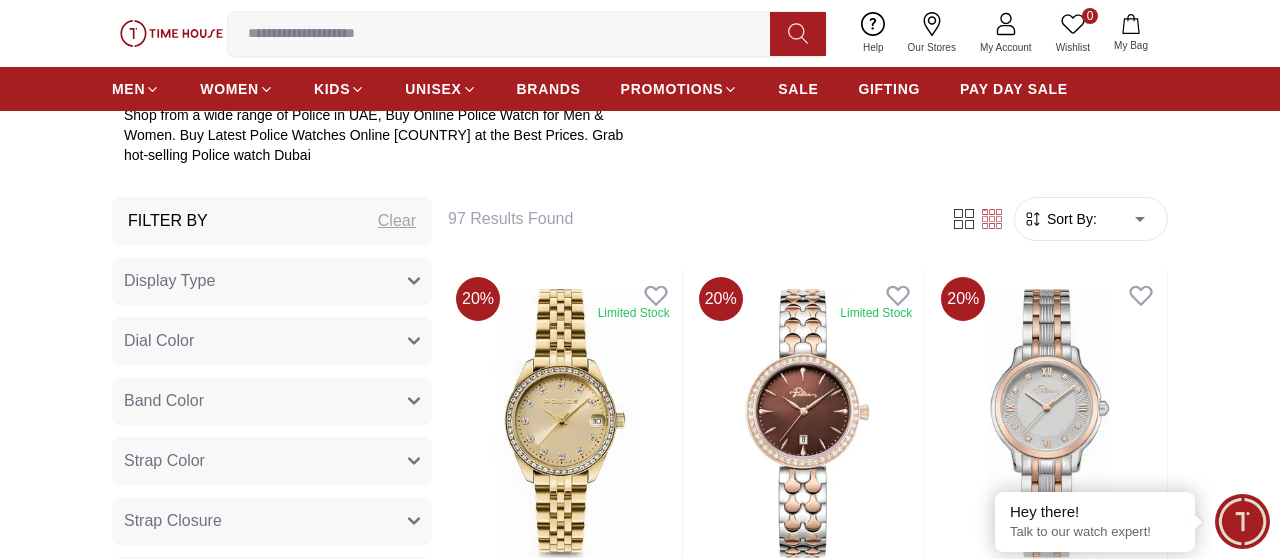 click on "Police Police Shop from a wide range of Police in [COUNTRY], Buy Online Police Watch for Men &  Women. Buy Latest Police Watches Online [COUNTRY] at the Best Prices. Grab  hot-selling Police watch Dubai    Filter By Clear Display Type Analog Multi Function Automatic Chronograph Analog-Digital Smart Dial Color Black Silver Grey White Yellow Beige Red Mother Of Pearl Maroon Blue Green Brown Gold Rose Gold Blue Mop Biege MultiColor Band Color Silver Yellow Green Red Black Dark Brown Rose Gold Gold Blue Brown Grey White Black / Red Multi Color Dark red Strap Color Silver Green Gold Black Blue Two Tone Rose Gold Strap Closure Clasp Buckle Tang Buckle Band Closure Clasp Buckle Tang Buckle Standard Clasp Folding Clasp Foldable Clasp Mesh Clasp Watch Type Casual Sports Smart Metal Nylon" at bounding box center [640, 1959] 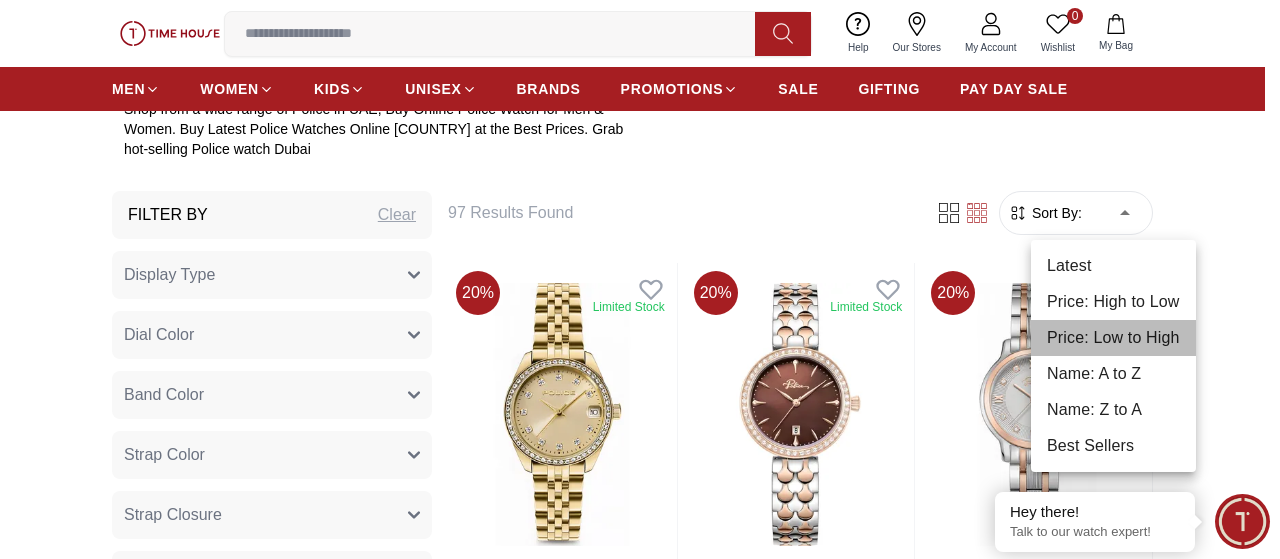 click on "Price: Low to High" at bounding box center [1113, 338] 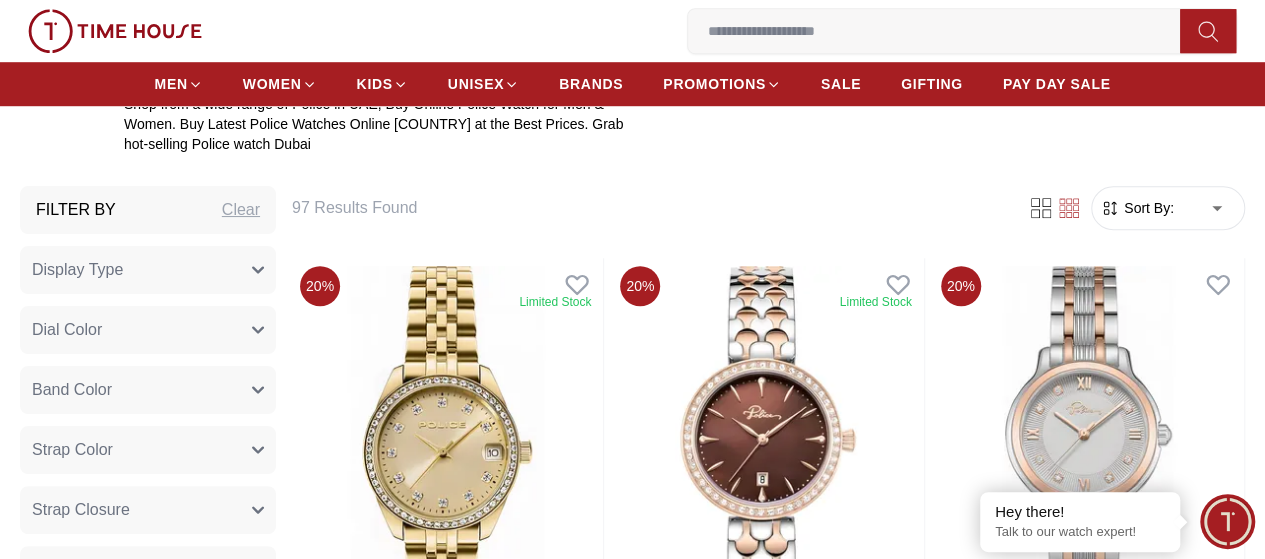 type on "*" 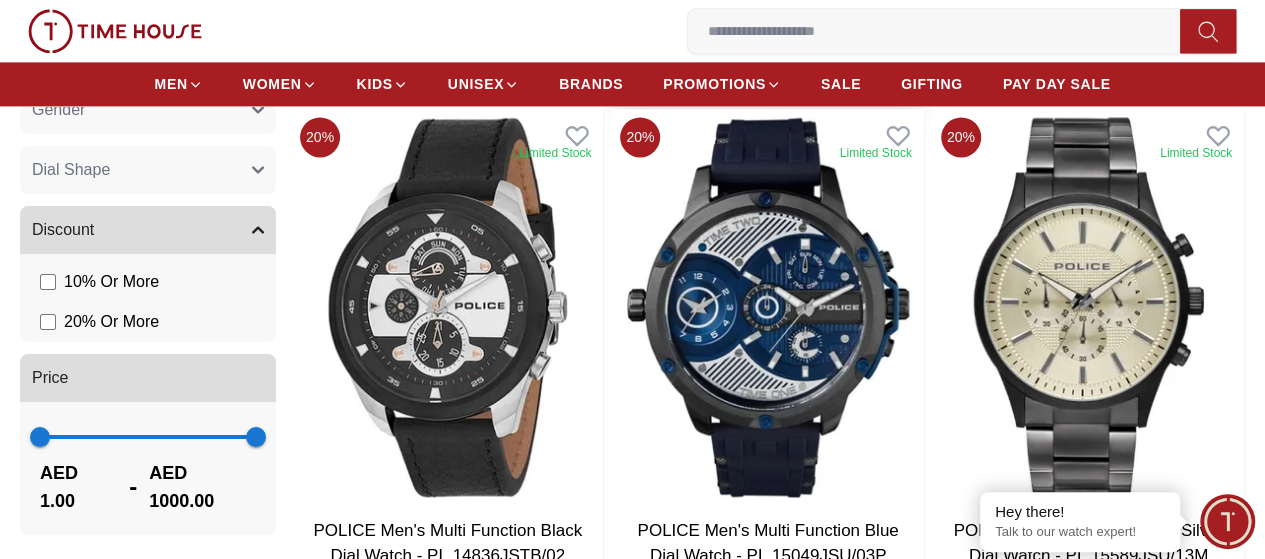 scroll, scrollTop: 1300, scrollLeft: 0, axis: vertical 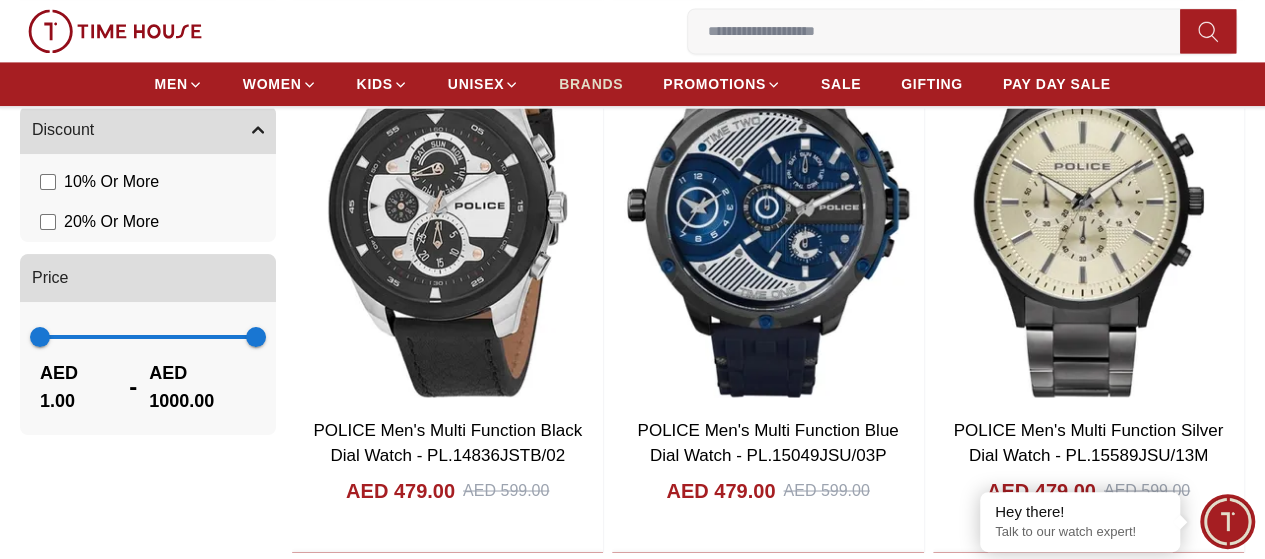 click on "BRANDS" at bounding box center (591, 84) 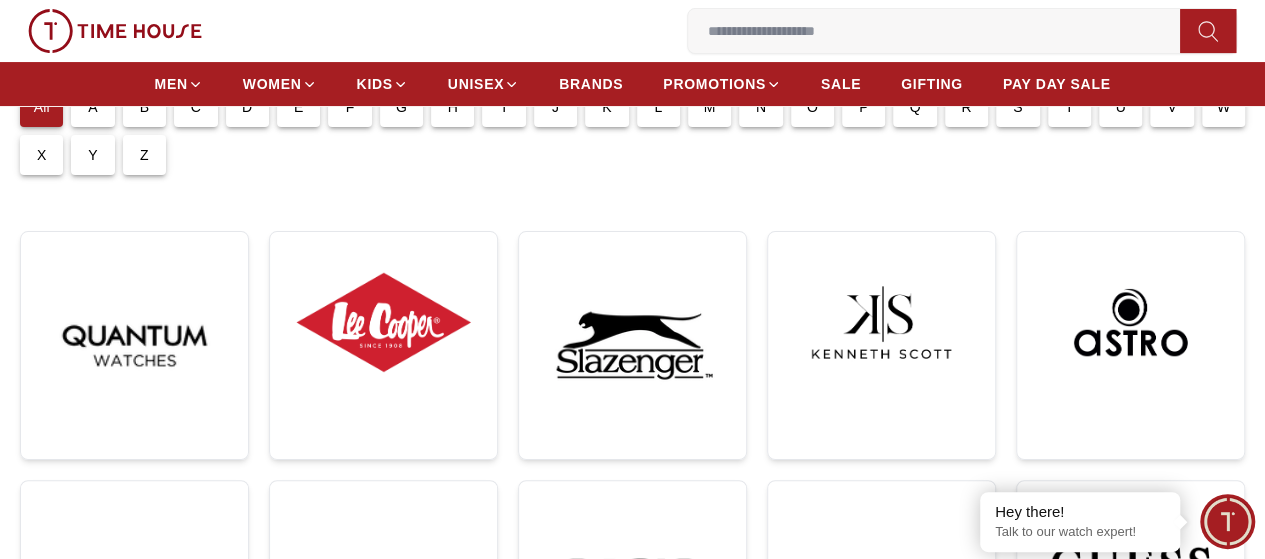 scroll, scrollTop: 200, scrollLeft: 0, axis: vertical 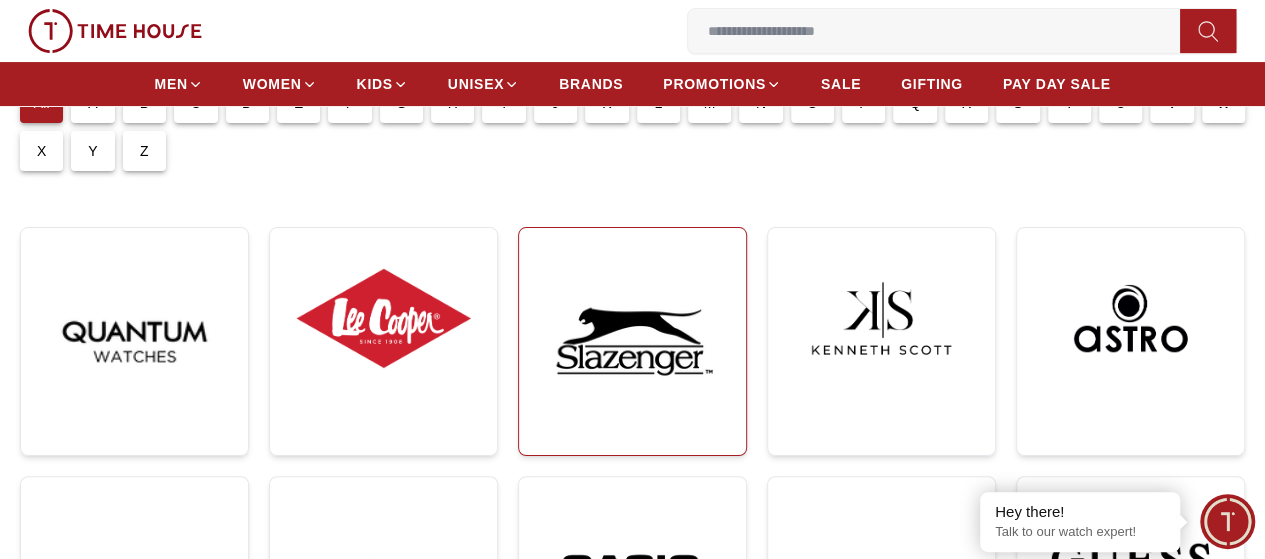 click at bounding box center (632, 341) 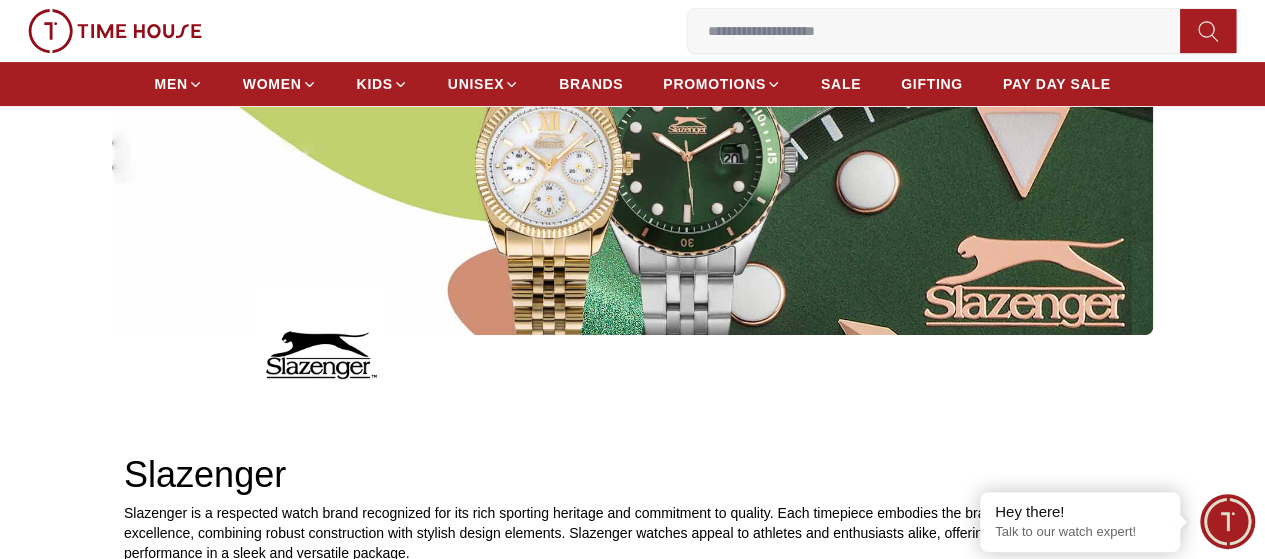 scroll, scrollTop: 600, scrollLeft: 0, axis: vertical 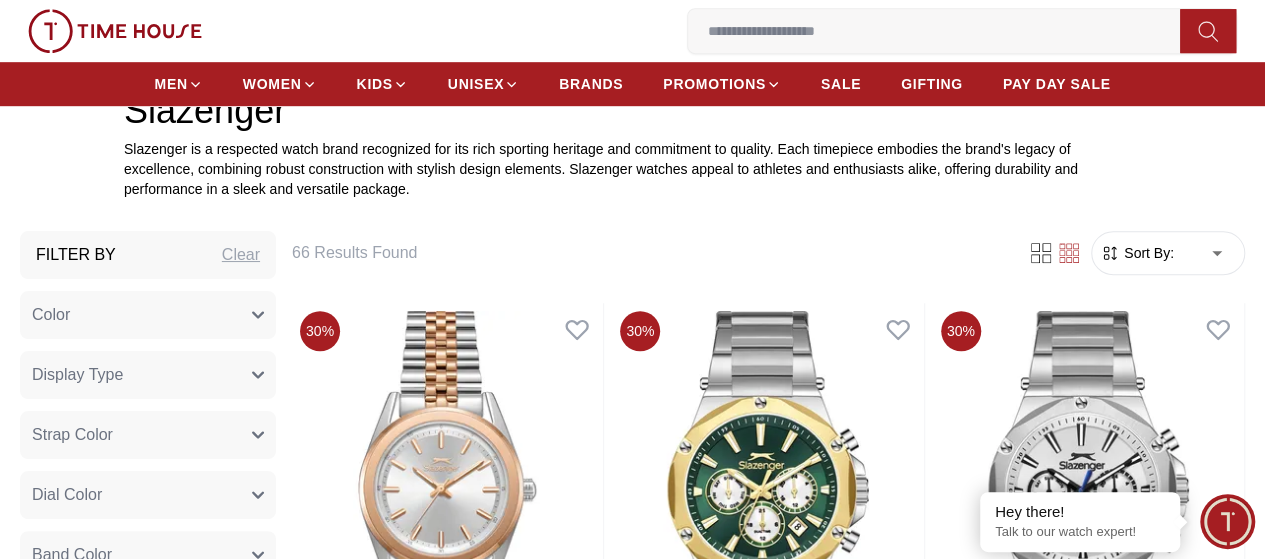click on "Sort By:" at bounding box center (1147, 253) 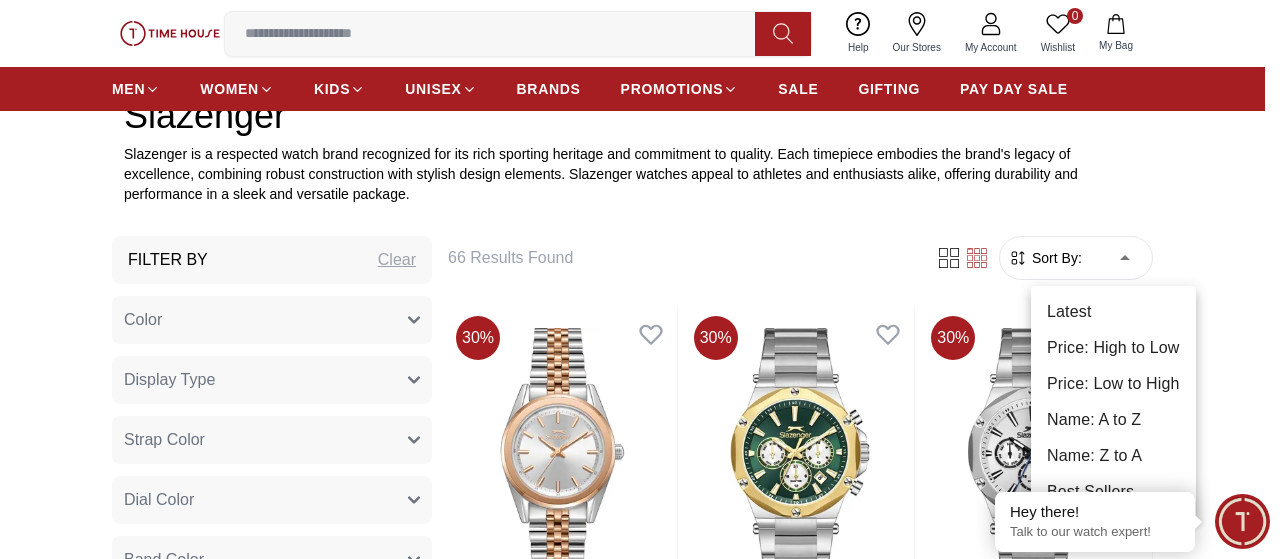 click on "Price: Low to High" at bounding box center [1113, 384] 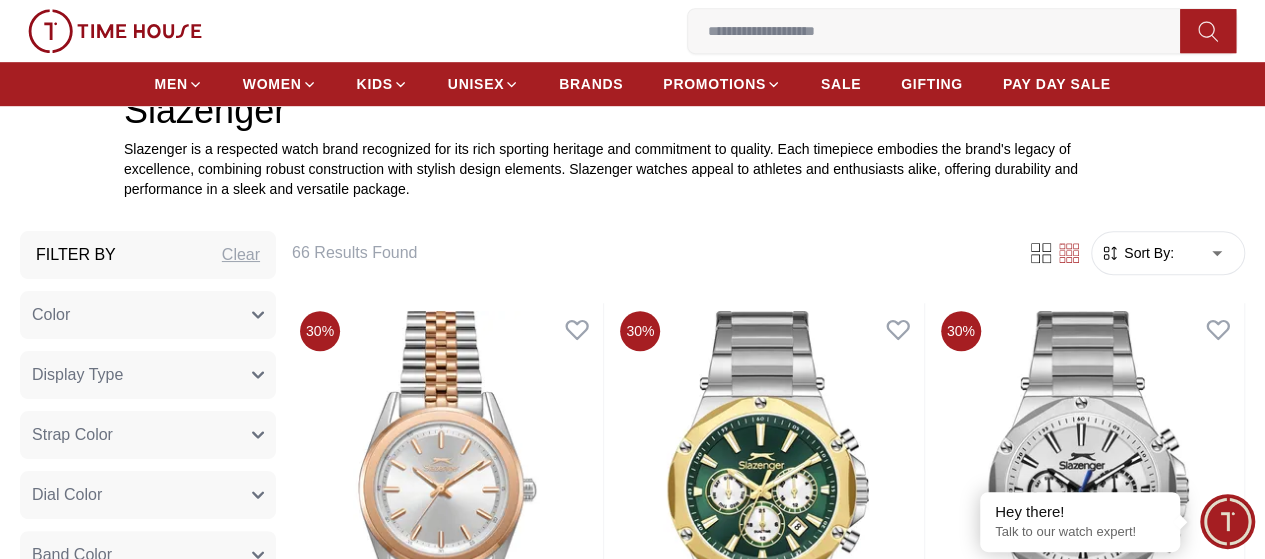 type on "*" 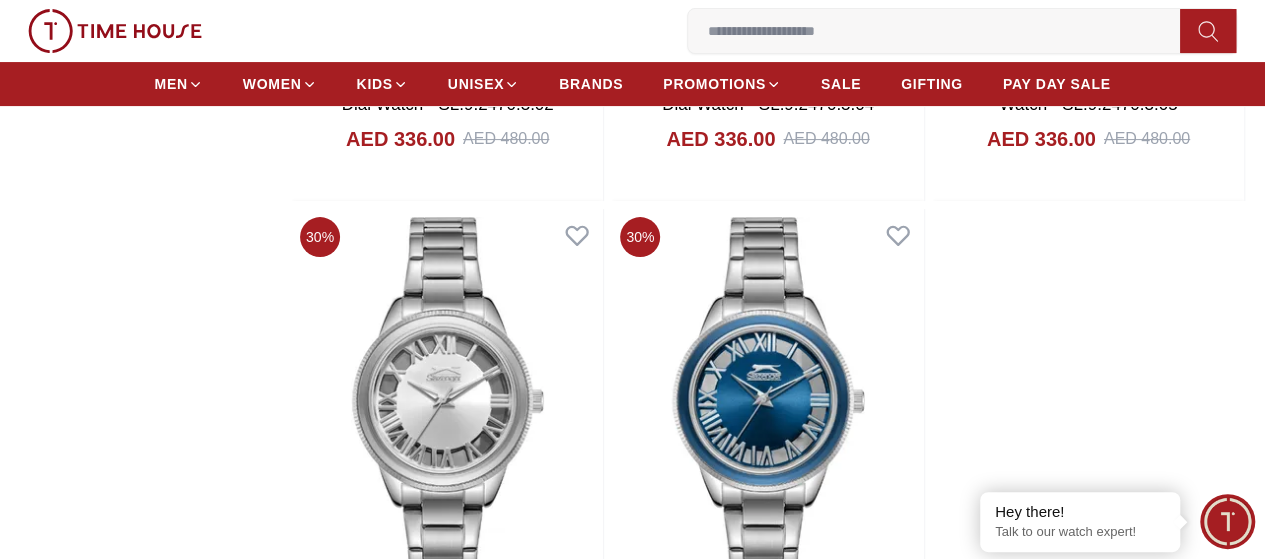 scroll, scrollTop: 4100, scrollLeft: 0, axis: vertical 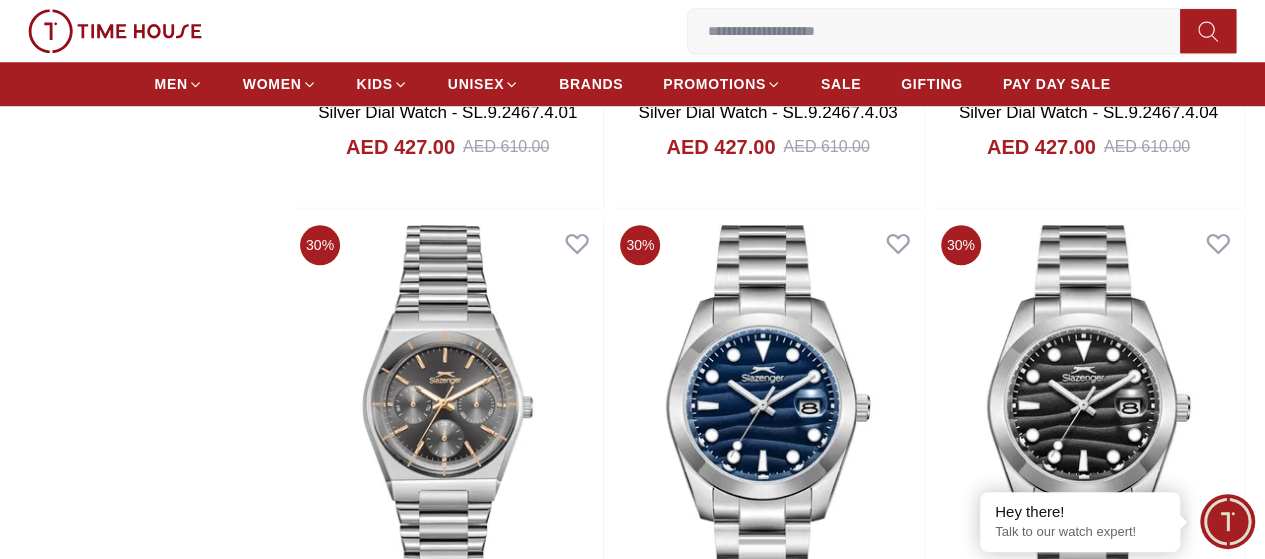 click at bounding box center (1088, 966) 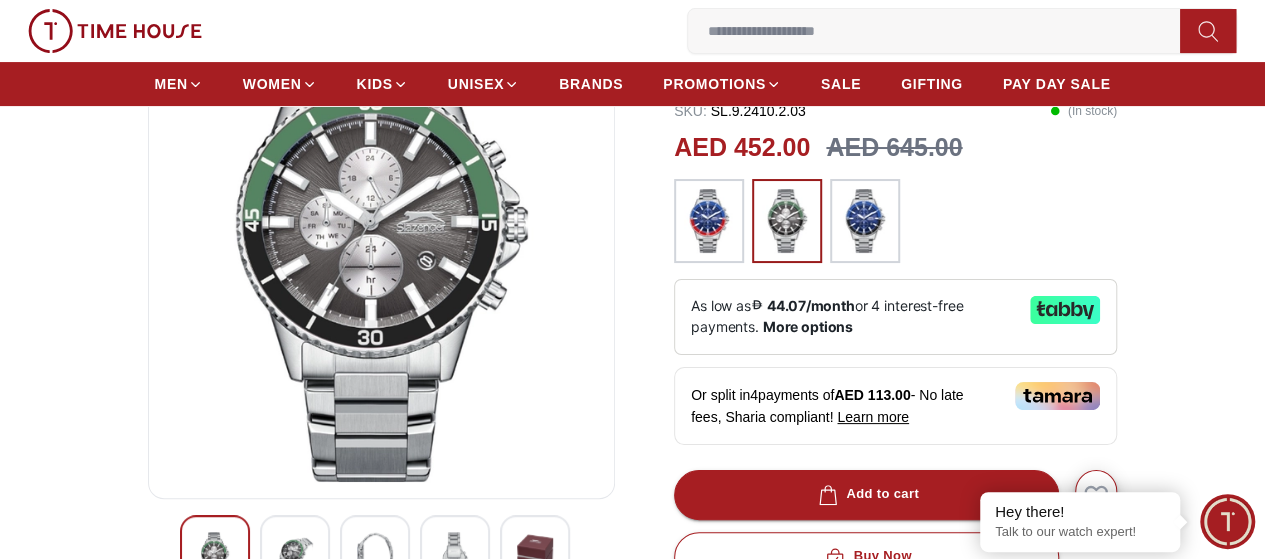 scroll, scrollTop: 200, scrollLeft: 0, axis: vertical 